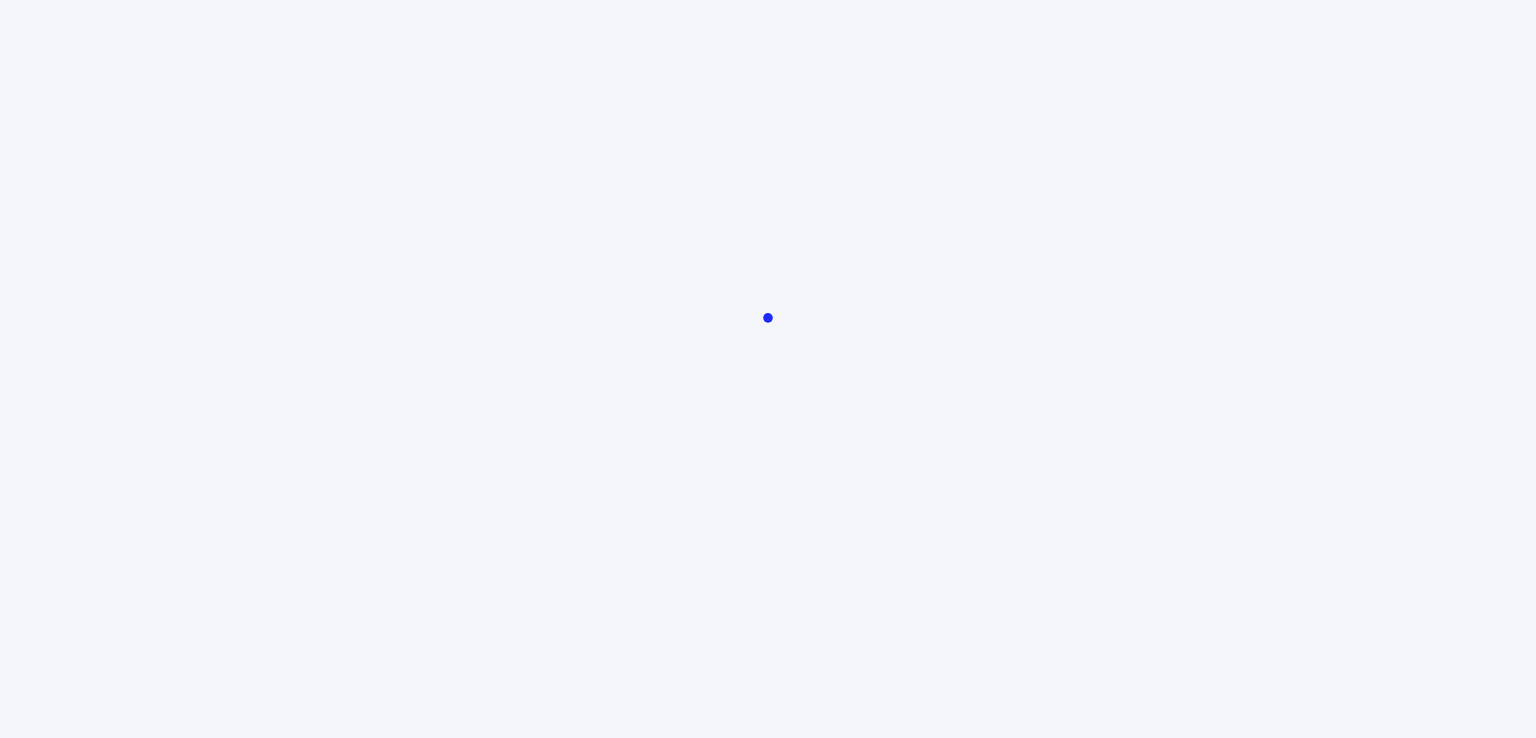 scroll, scrollTop: 0, scrollLeft: 0, axis: both 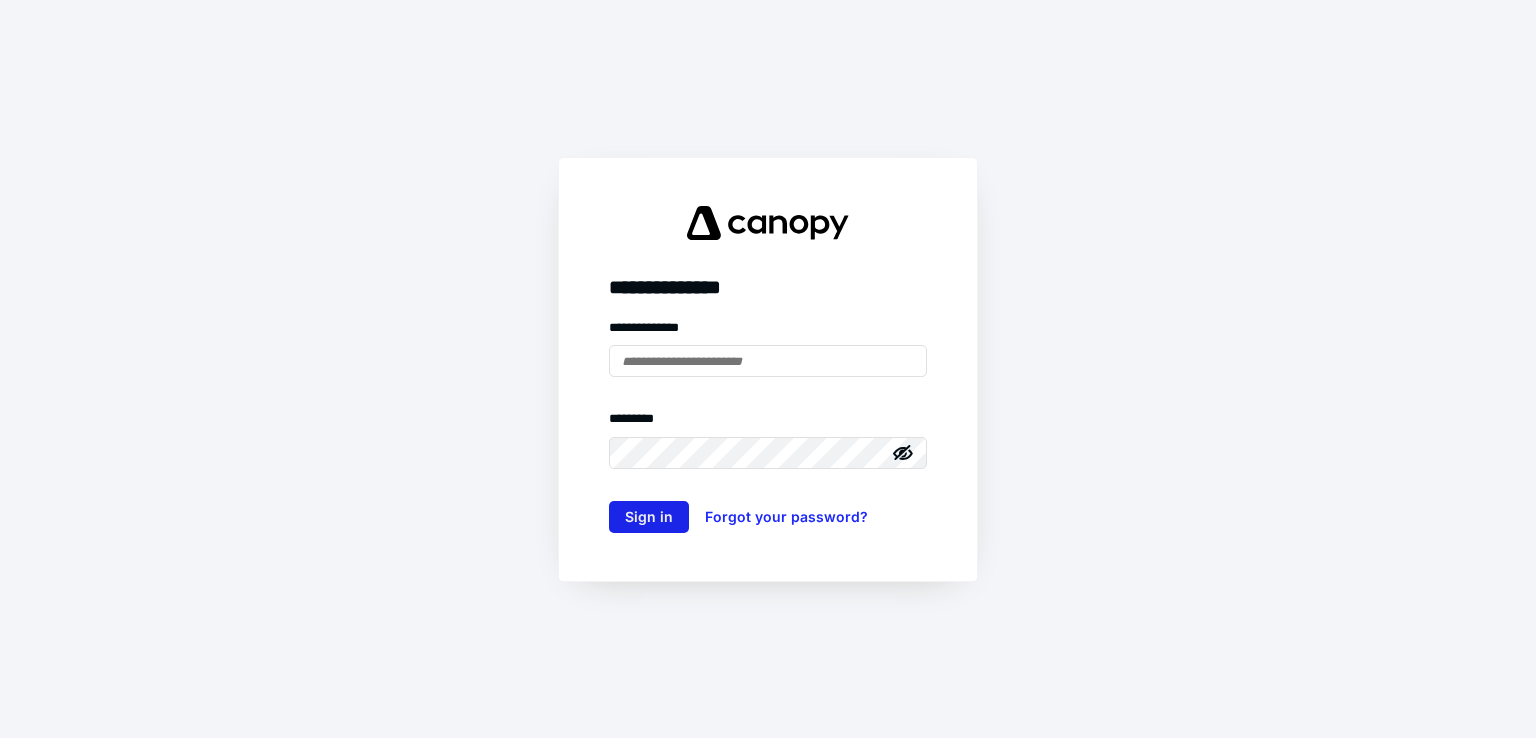 type on "**********" 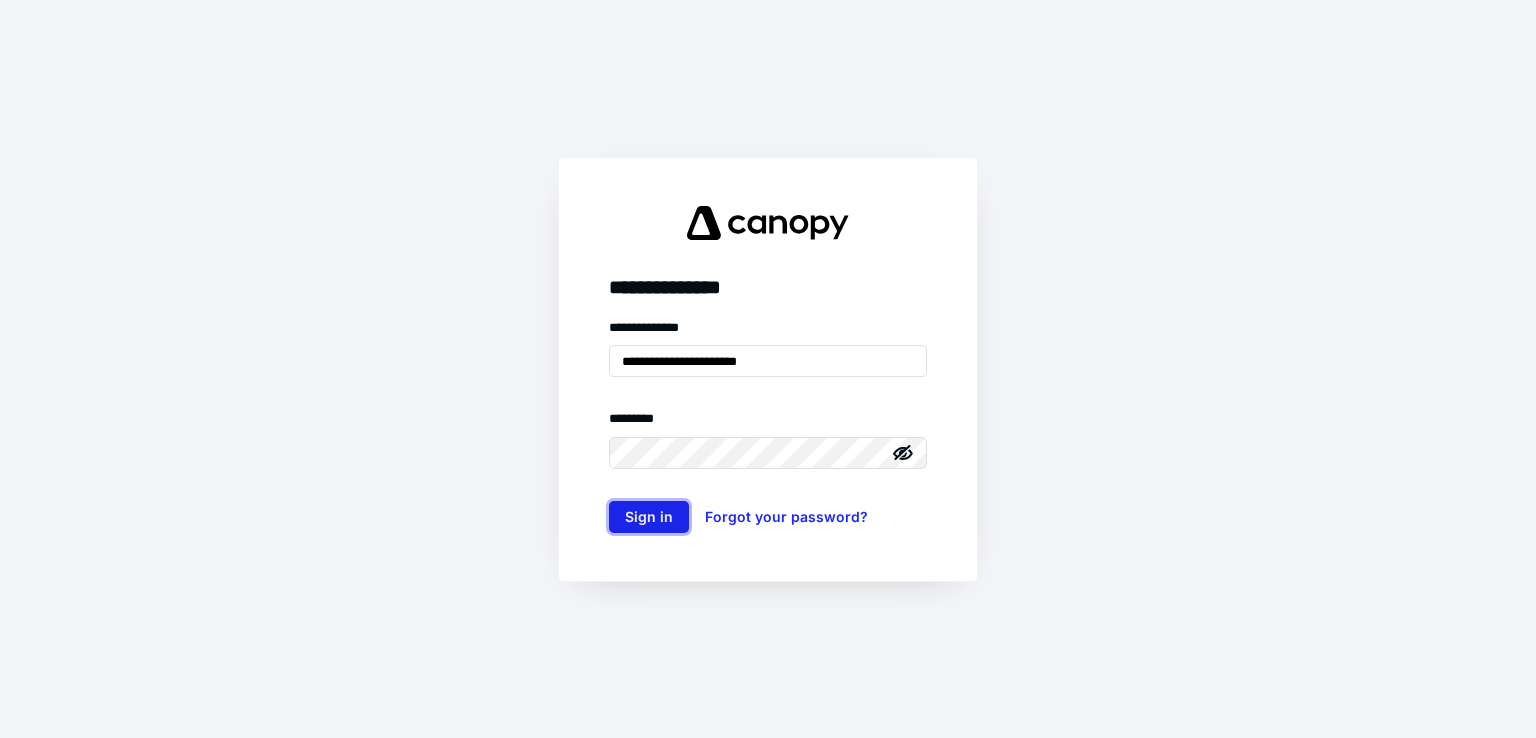 click on "Sign in" at bounding box center (649, 517) 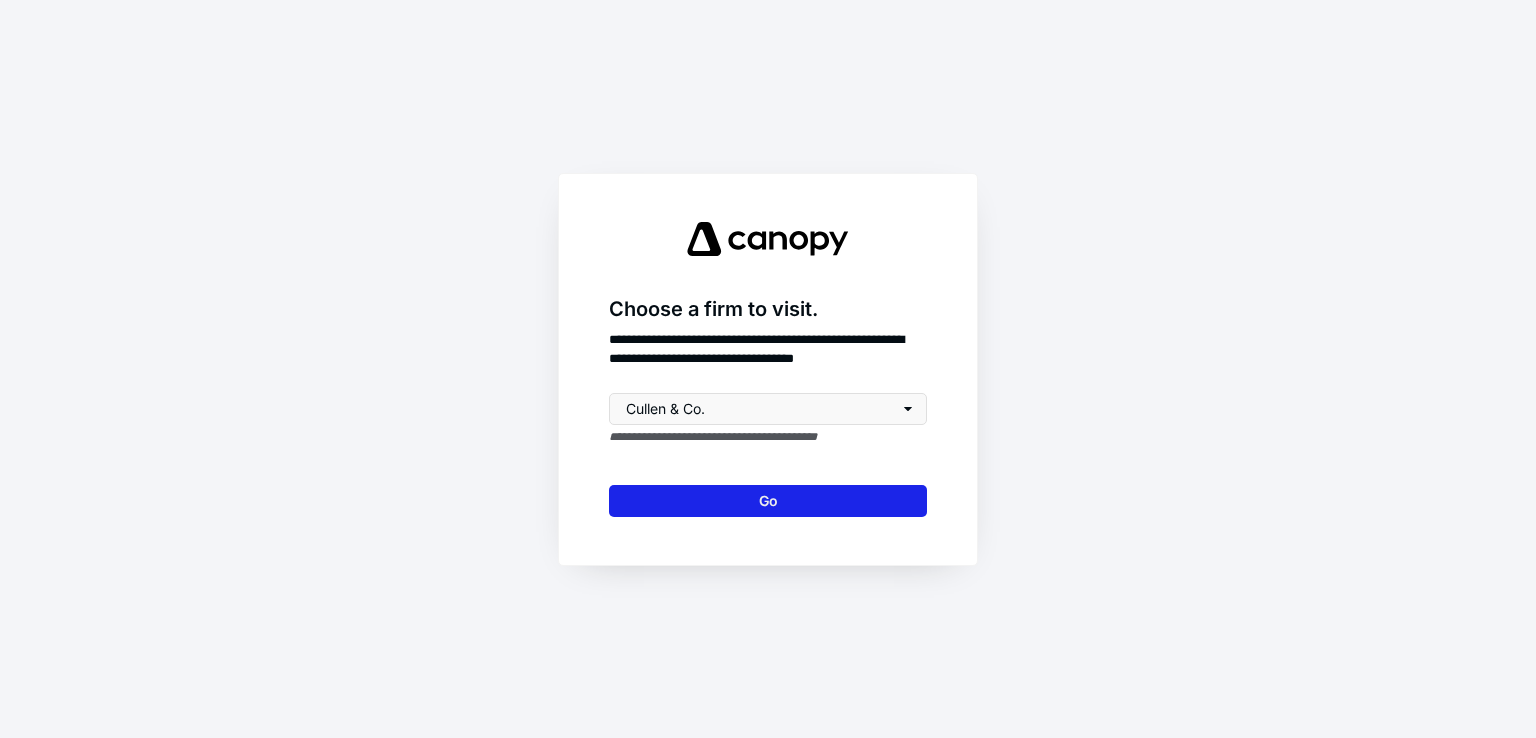 click on "Go" at bounding box center (768, 501) 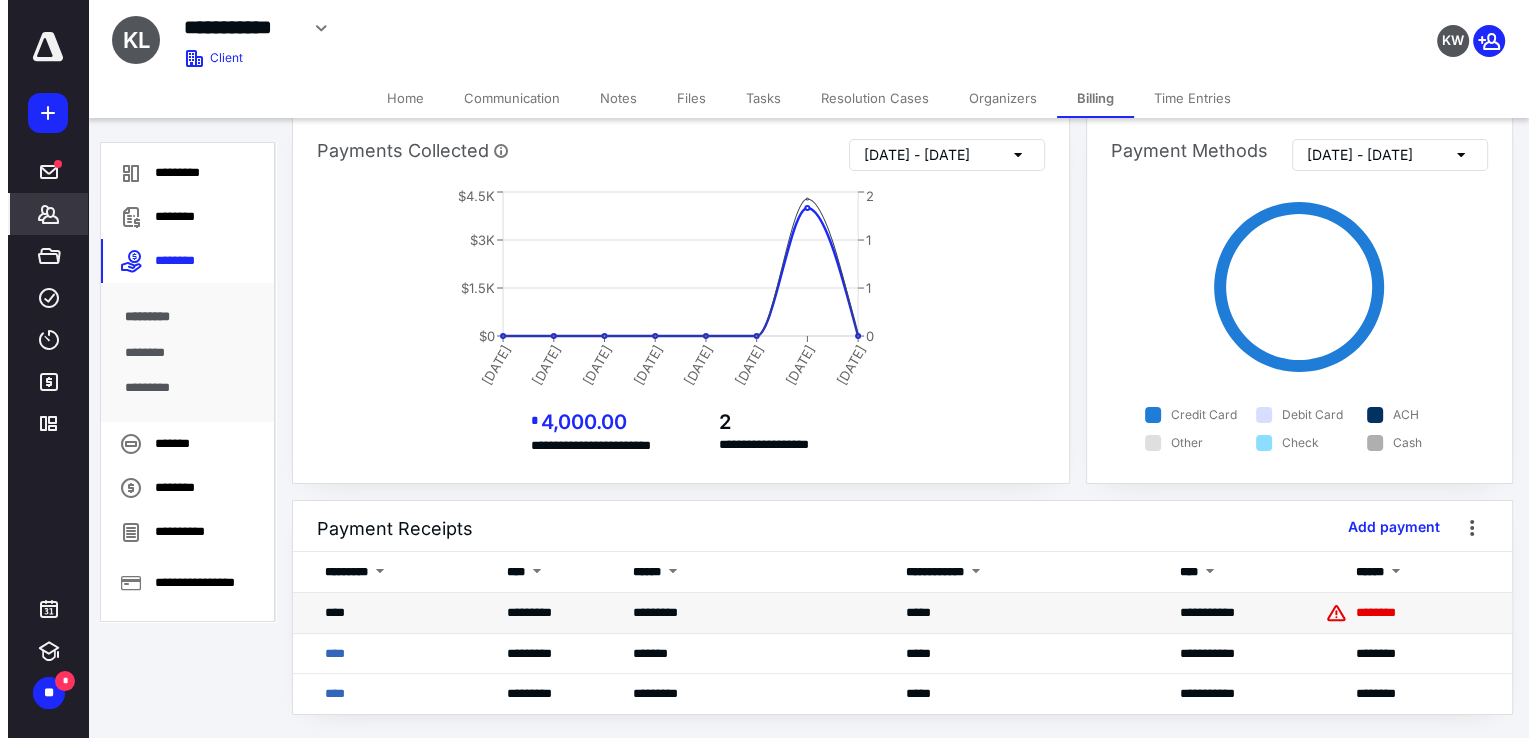 scroll, scrollTop: 0, scrollLeft: 0, axis: both 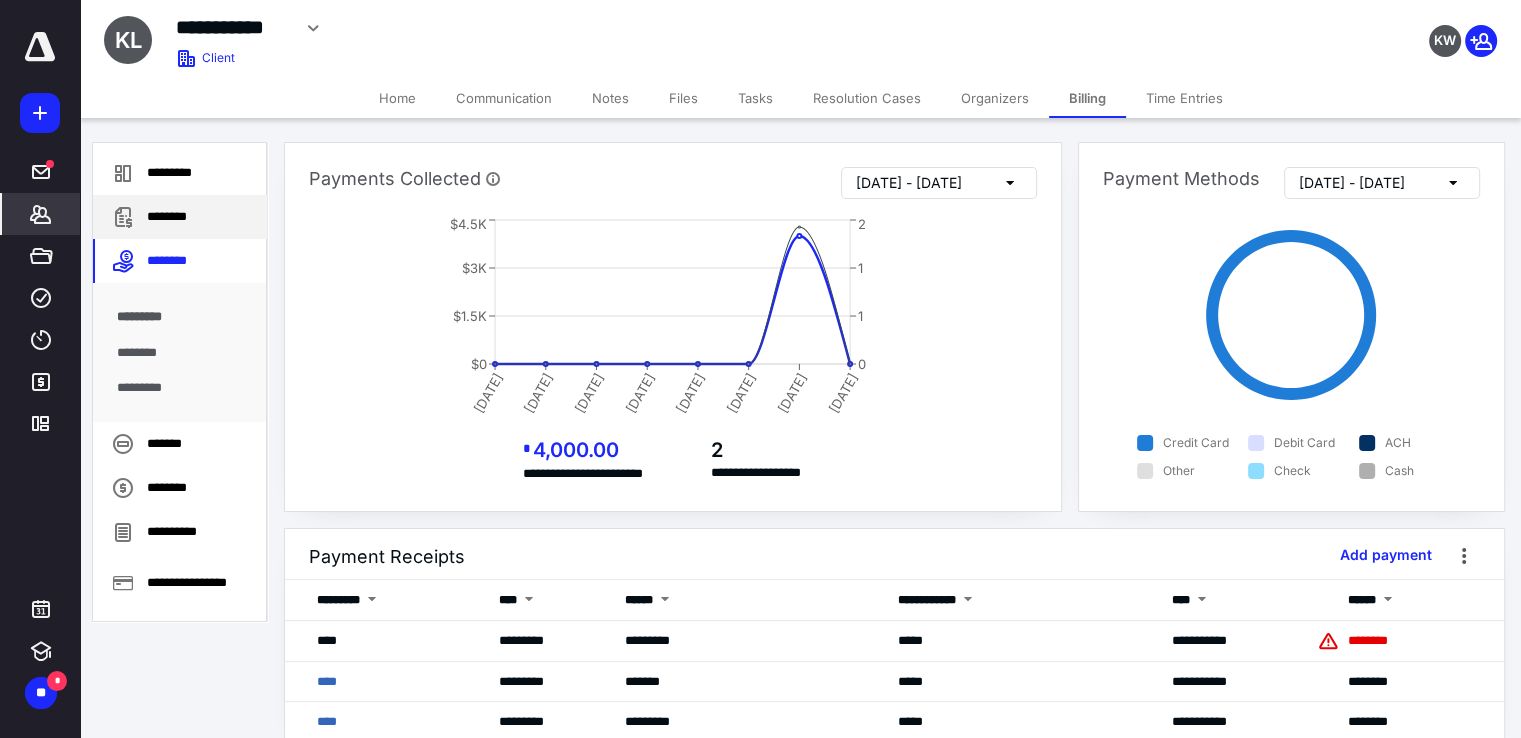 click on "********" at bounding box center (180, 217) 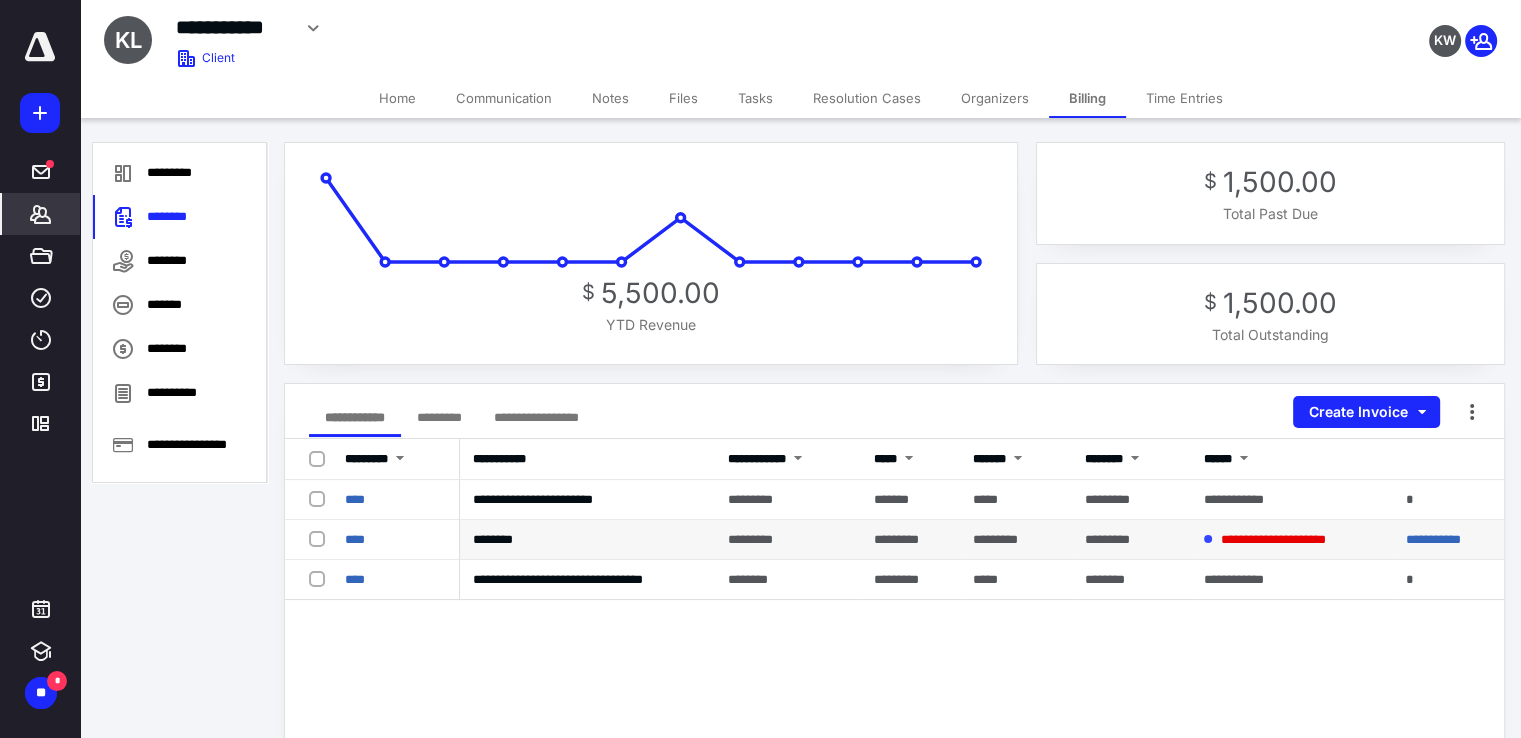 click on "****" at bounding box center [396, 540] 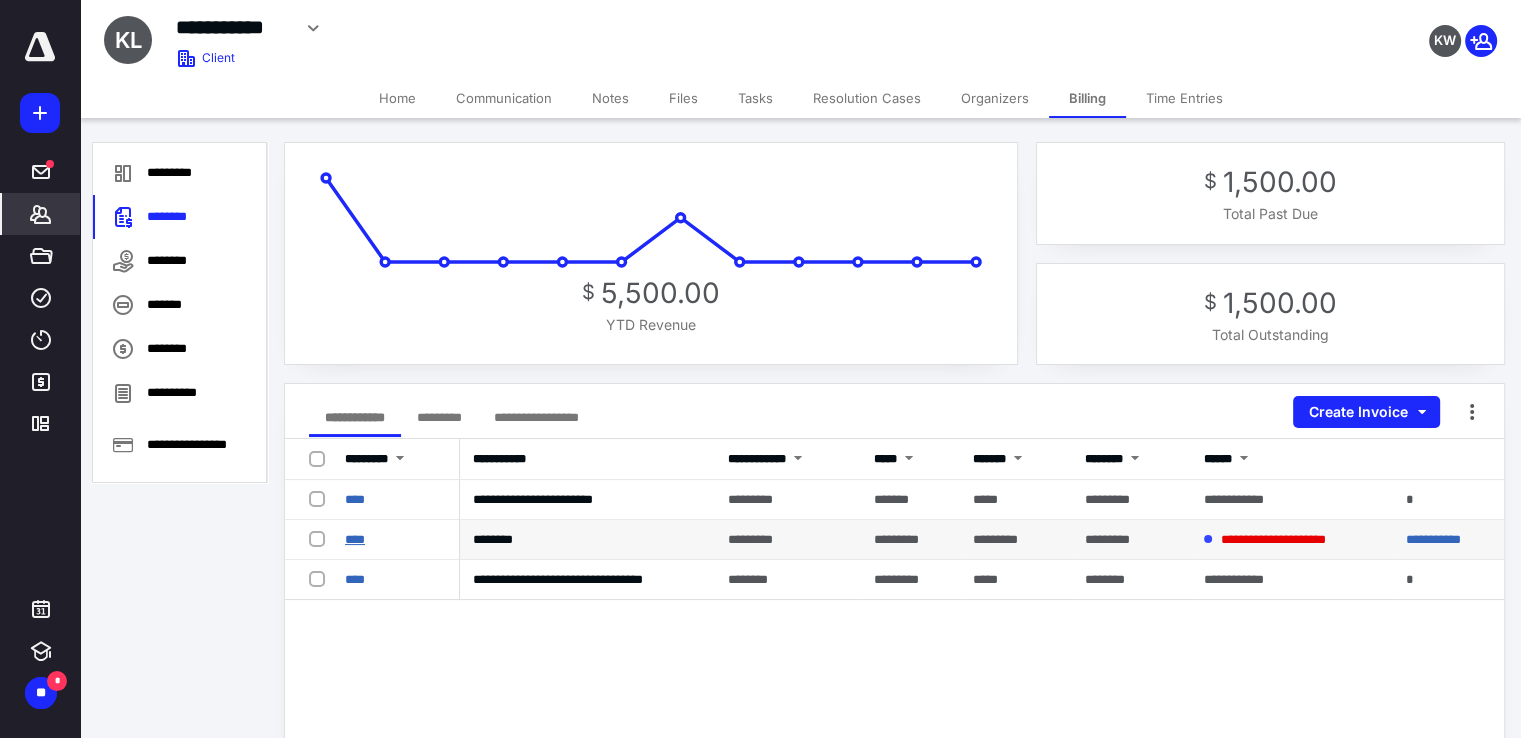 click on "****" at bounding box center (355, 539) 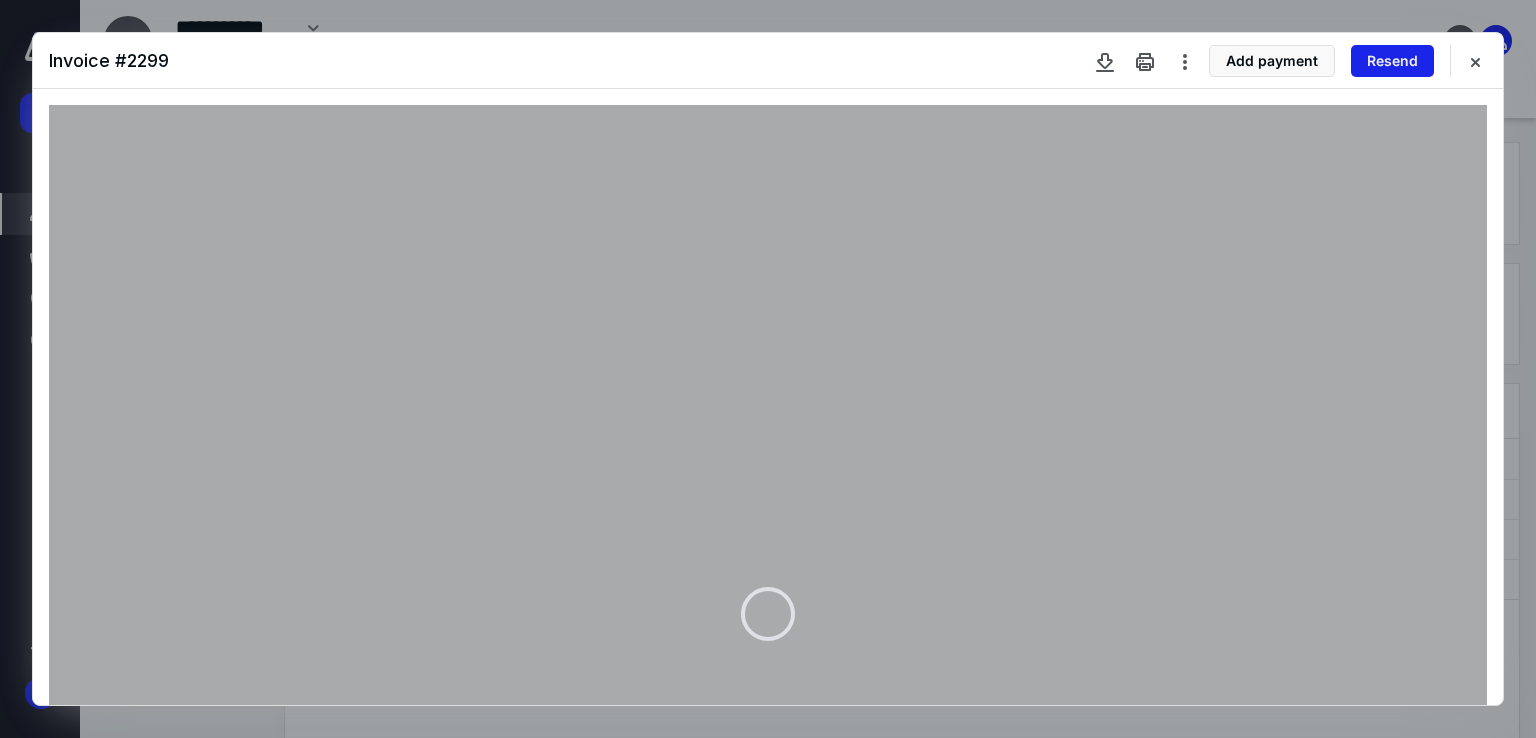 click on "Resend" at bounding box center [1392, 61] 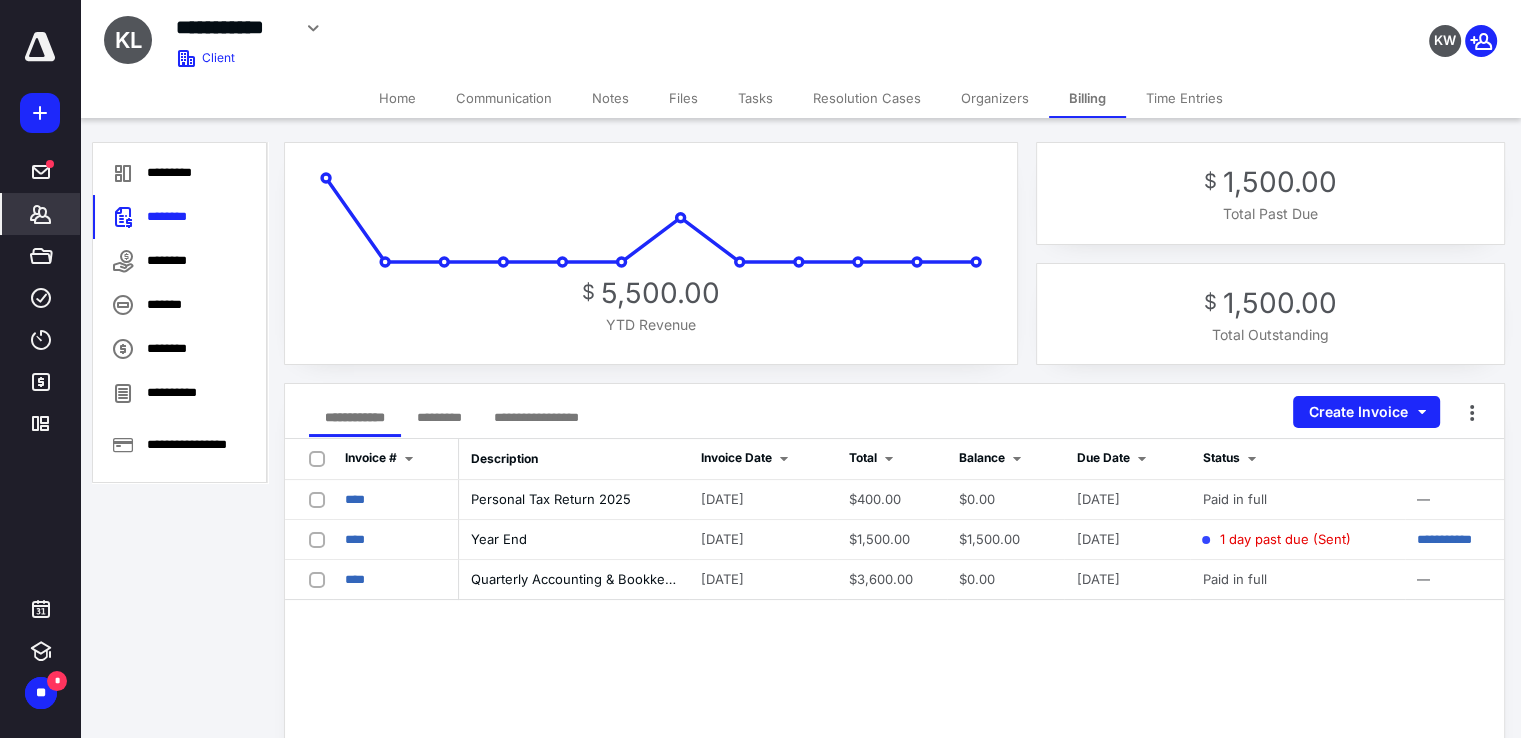 click on "*******" at bounding box center [41, 214] 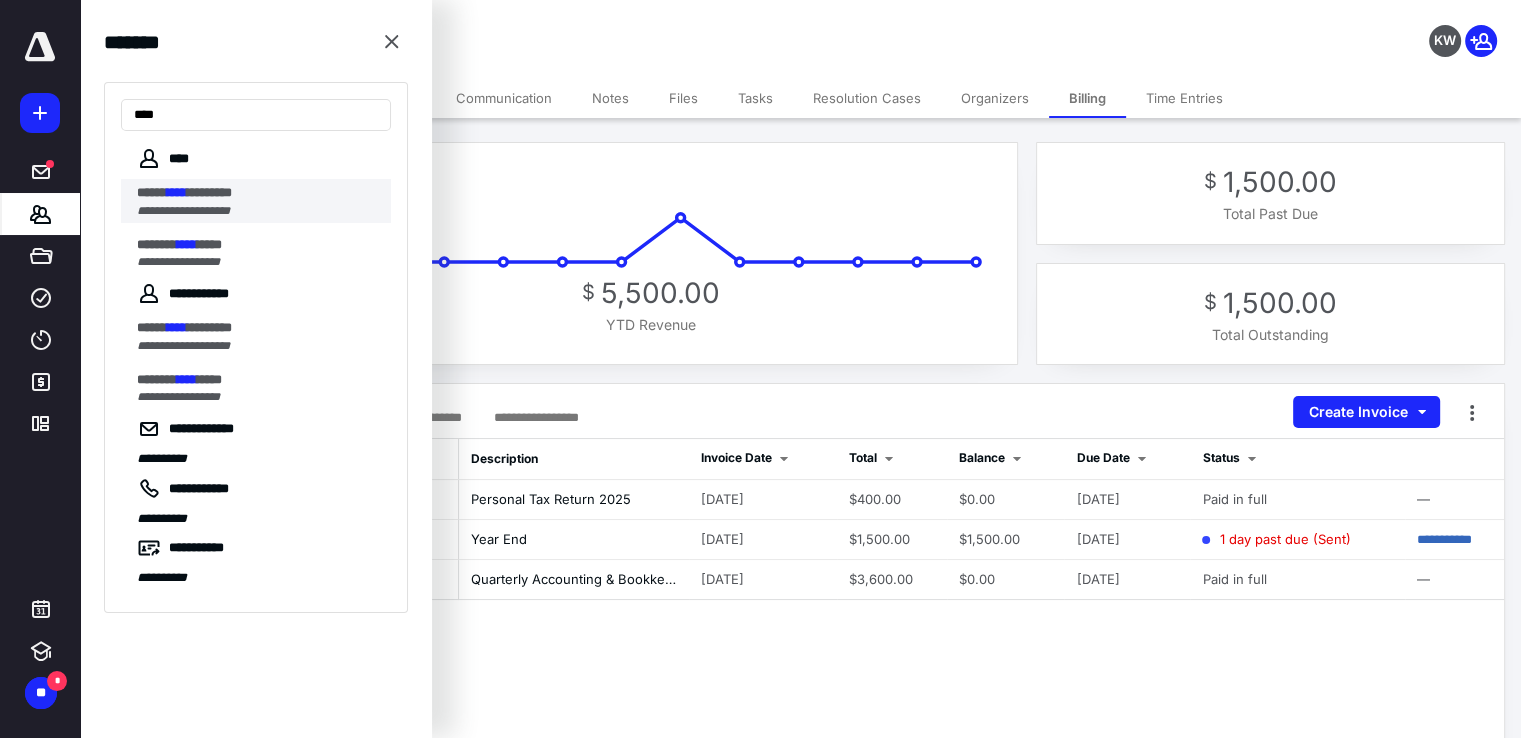 type on "****" 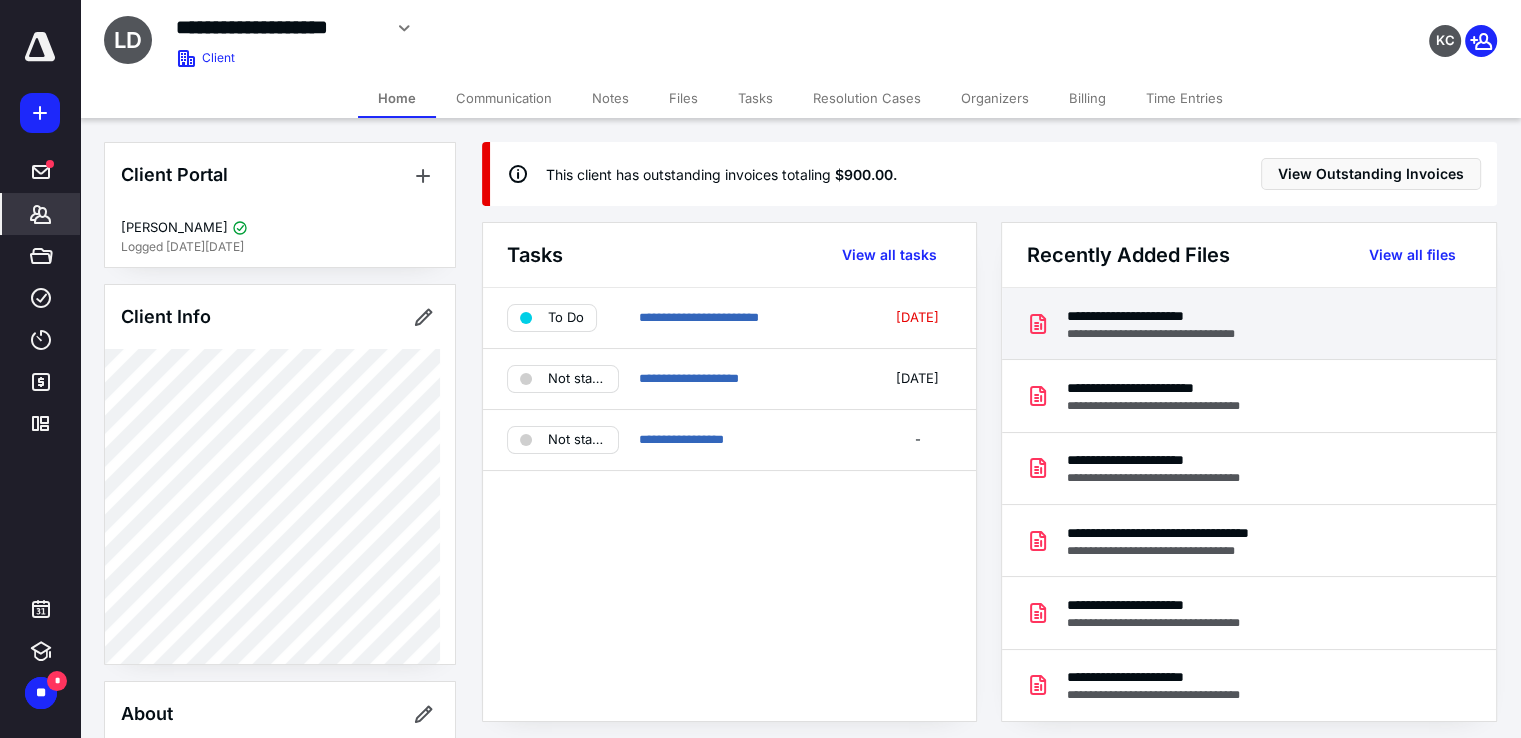 click on "**********" at bounding box center [1163, 316] 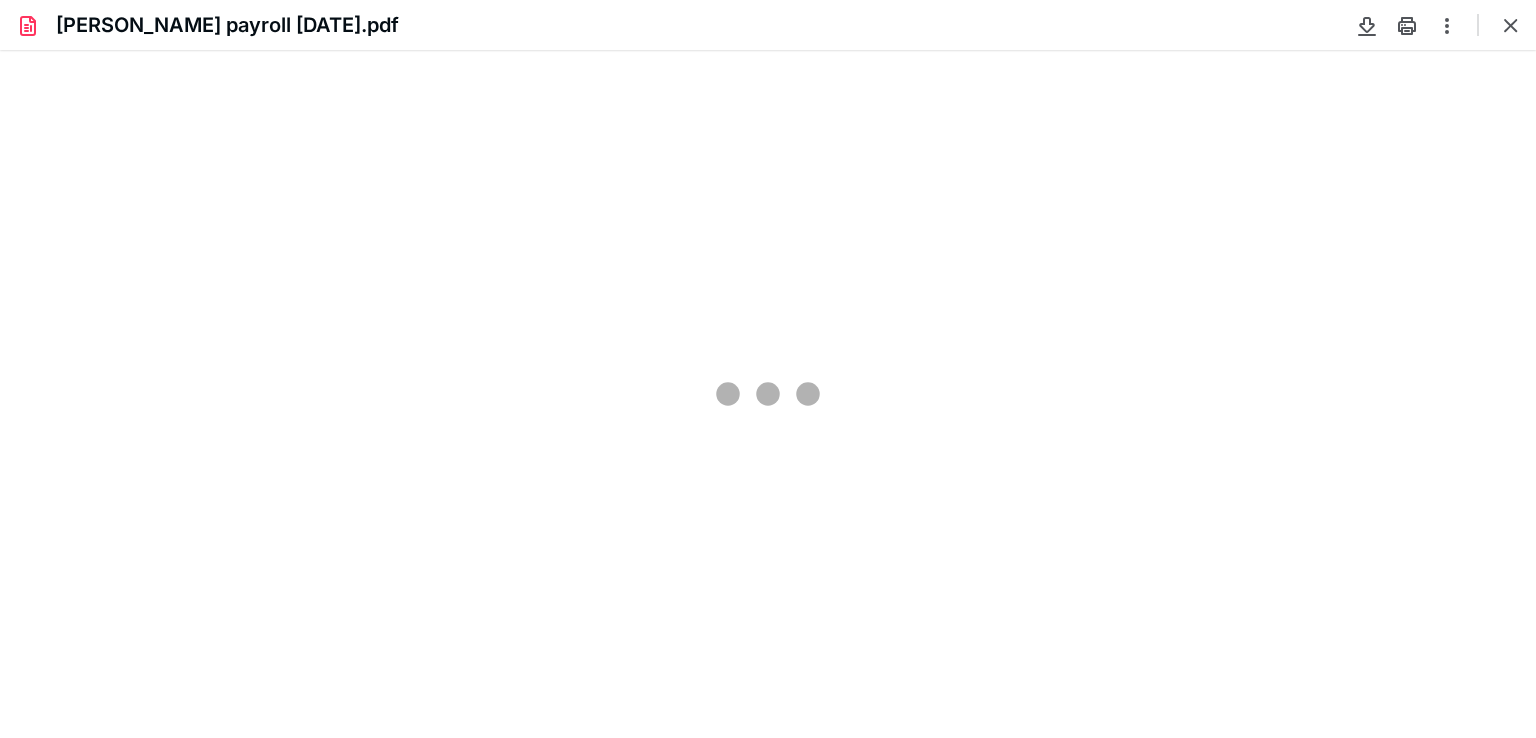 scroll, scrollTop: 0, scrollLeft: 0, axis: both 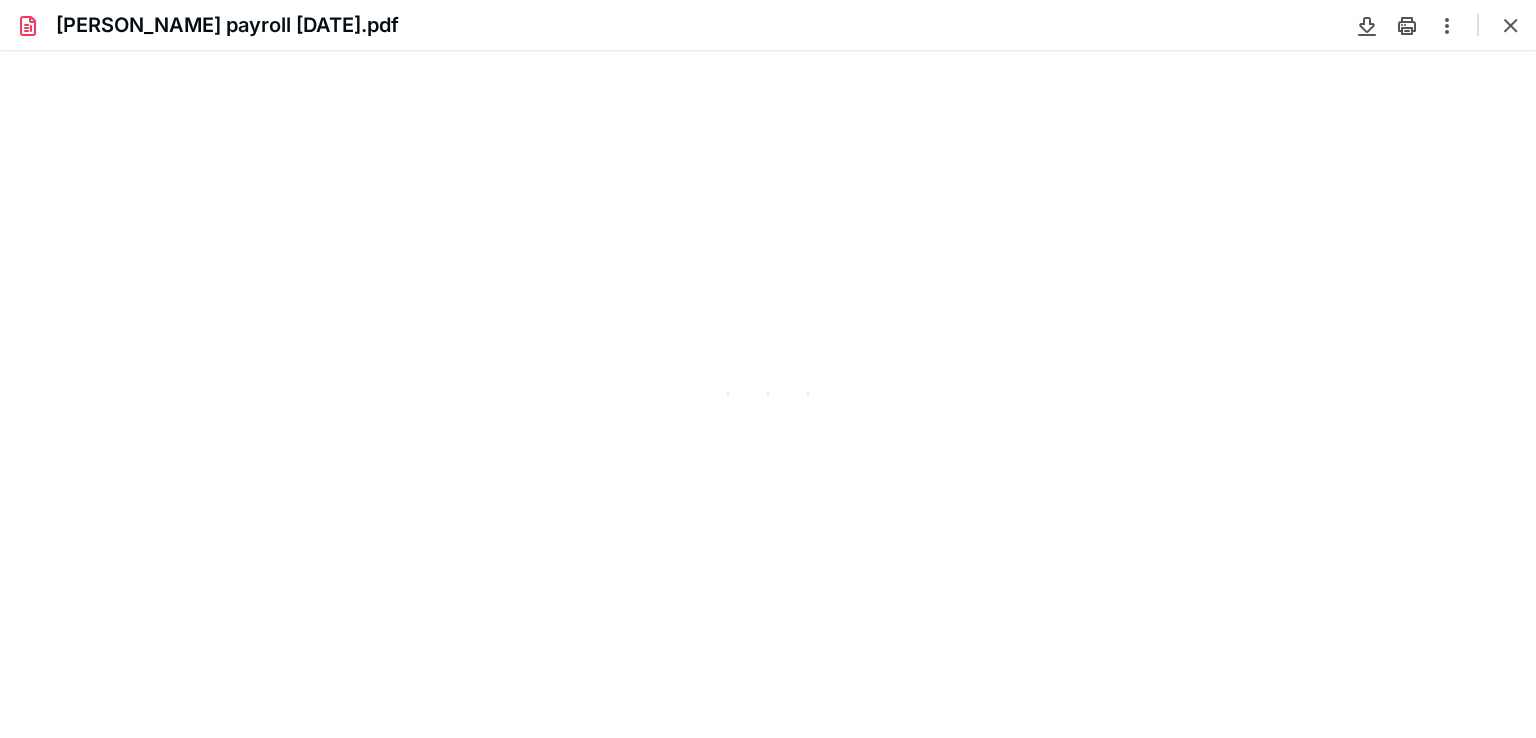 type on "82" 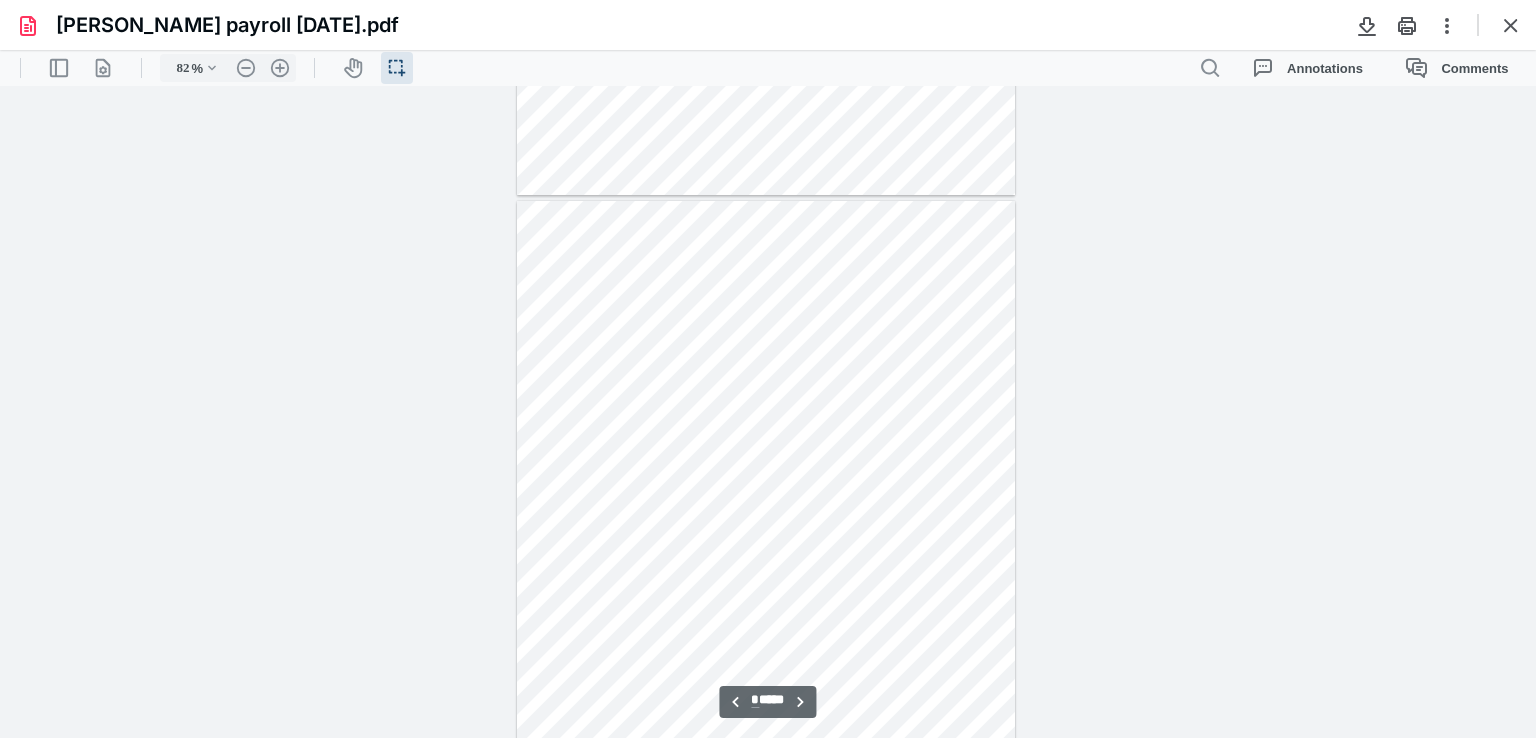scroll, scrollTop: 639, scrollLeft: 0, axis: vertical 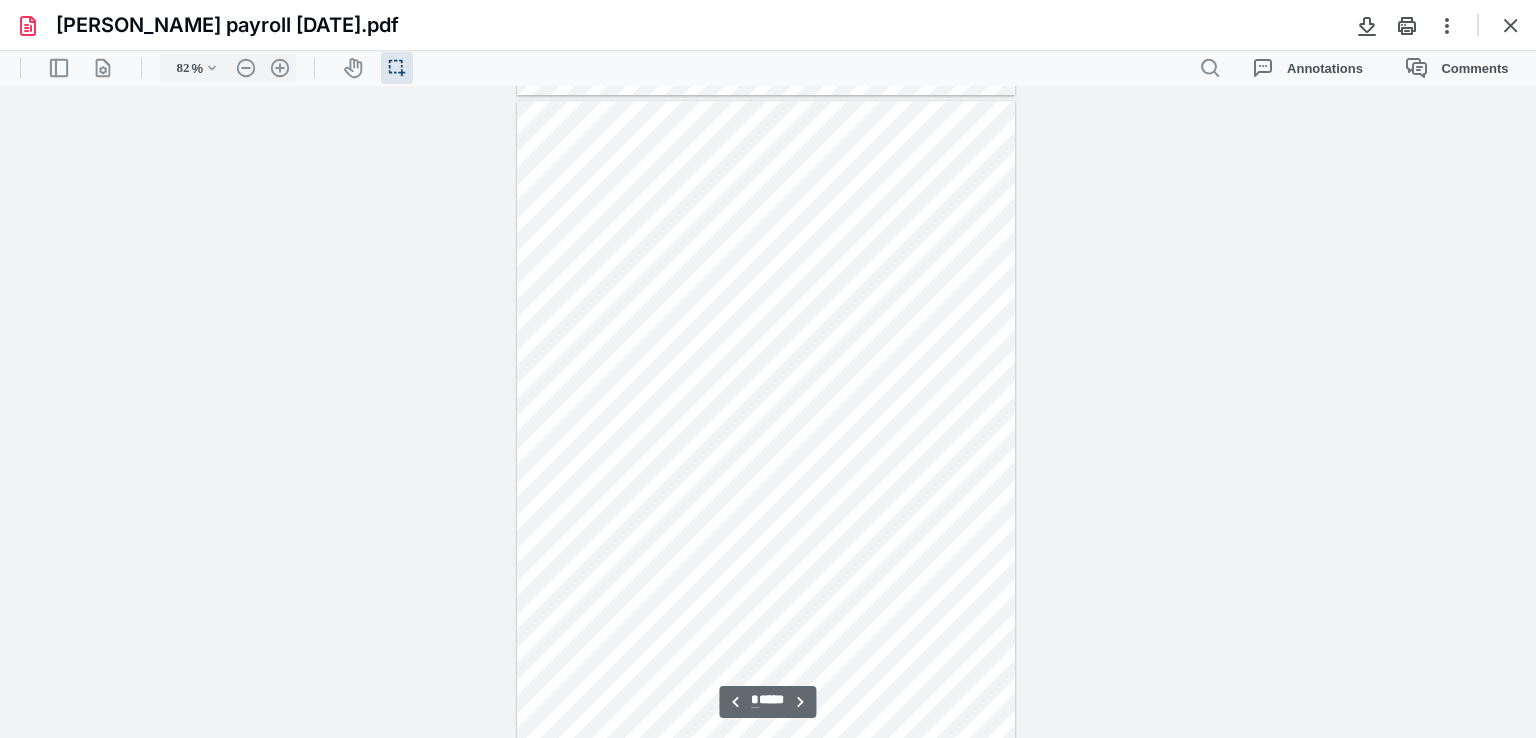 type on "*" 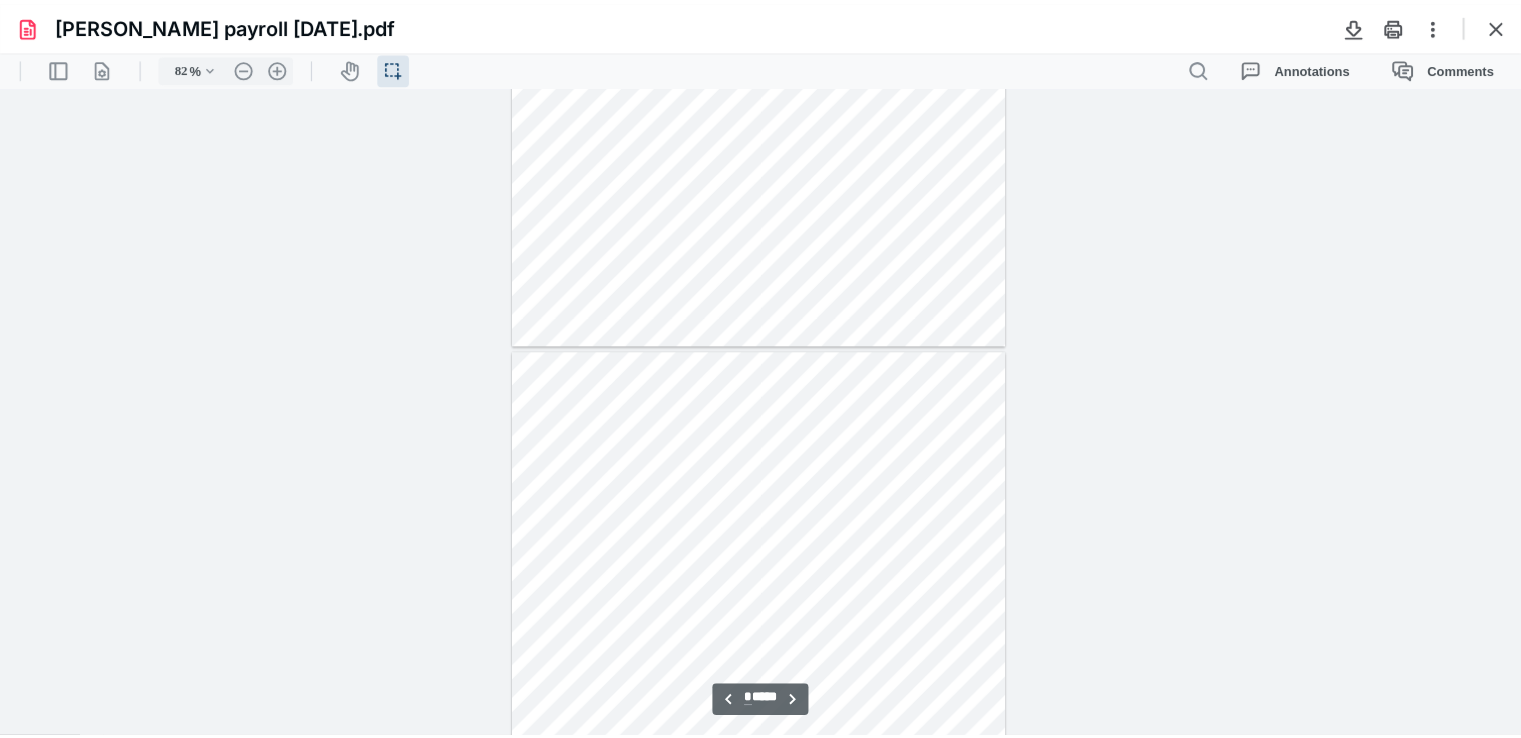 scroll, scrollTop: 1139, scrollLeft: 0, axis: vertical 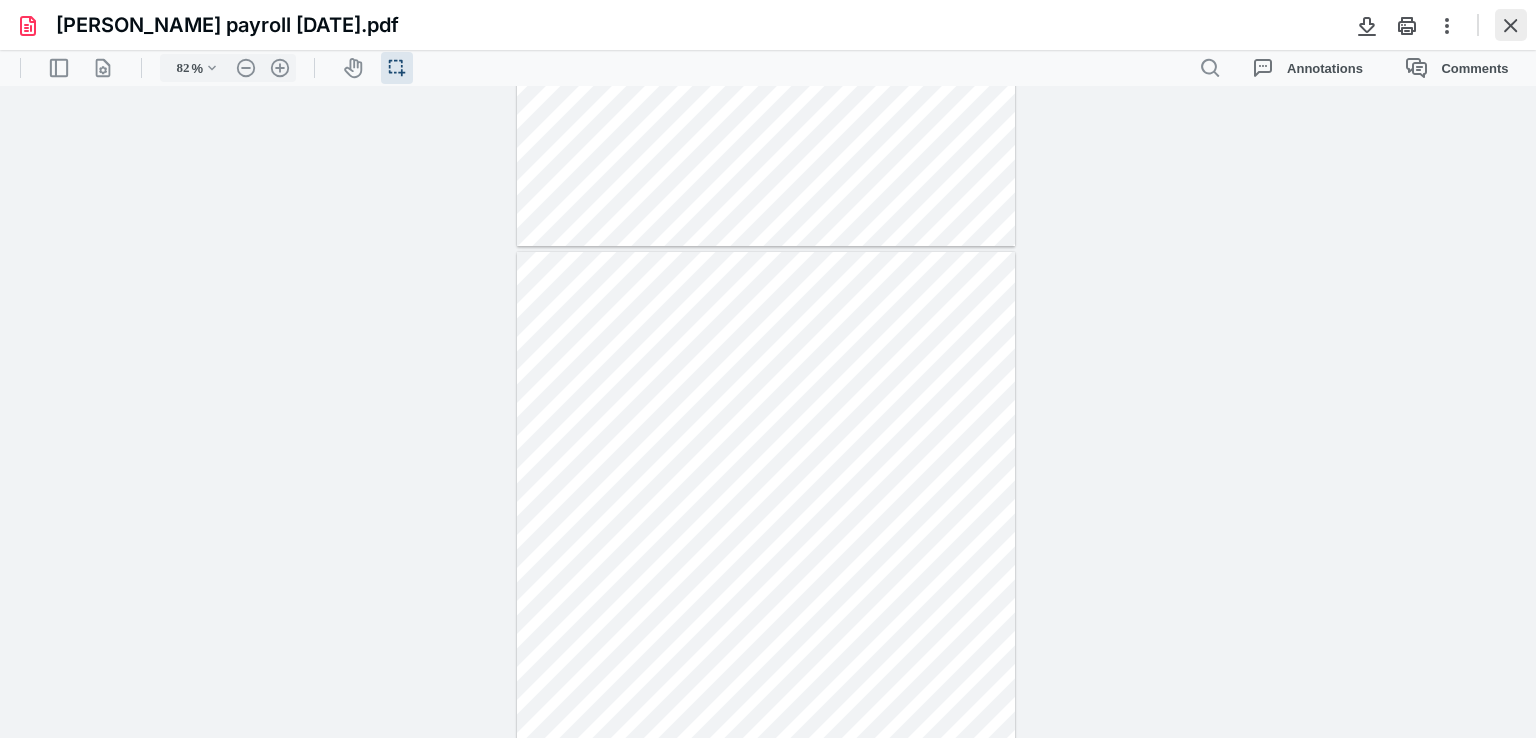 click at bounding box center [1511, 25] 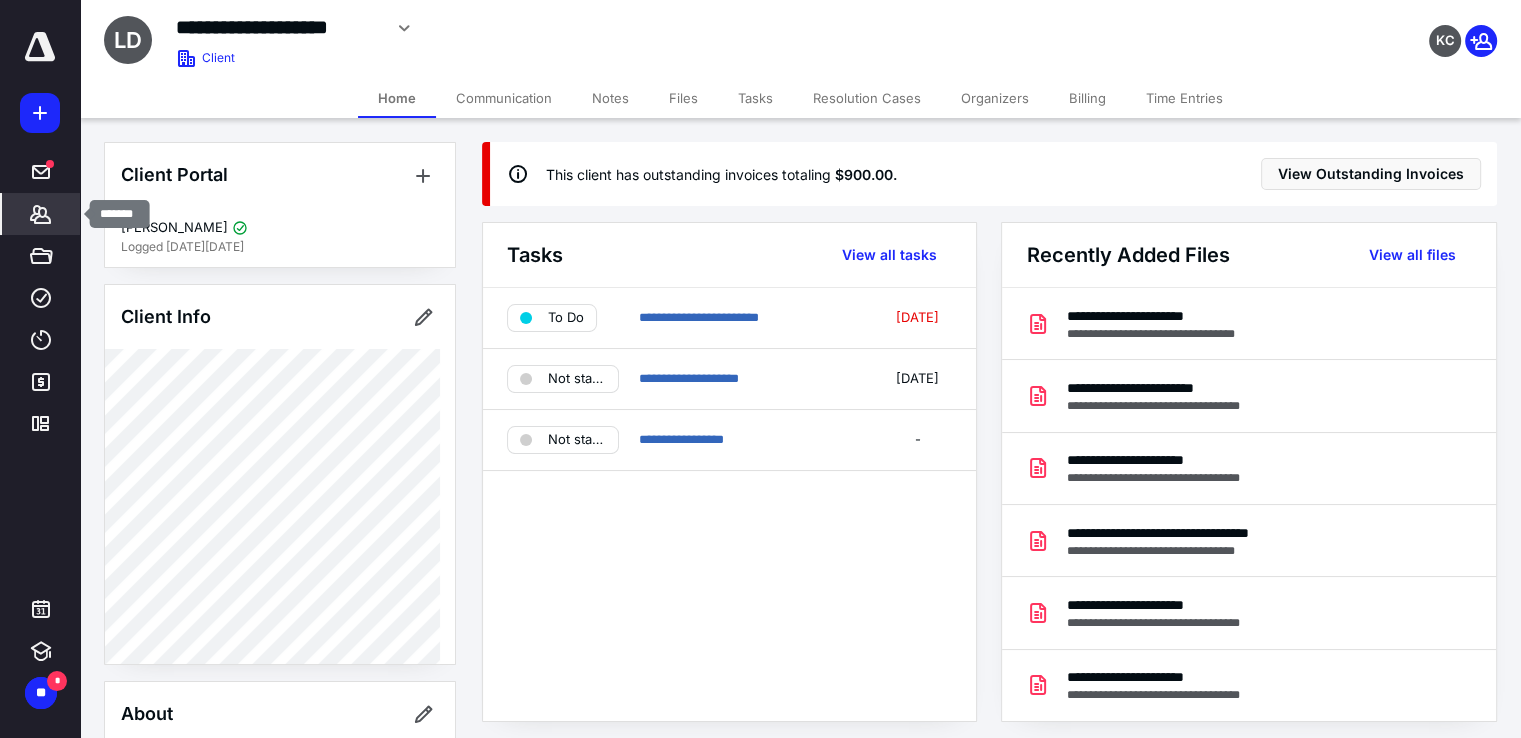 click on "*******" at bounding box center (41, 214) 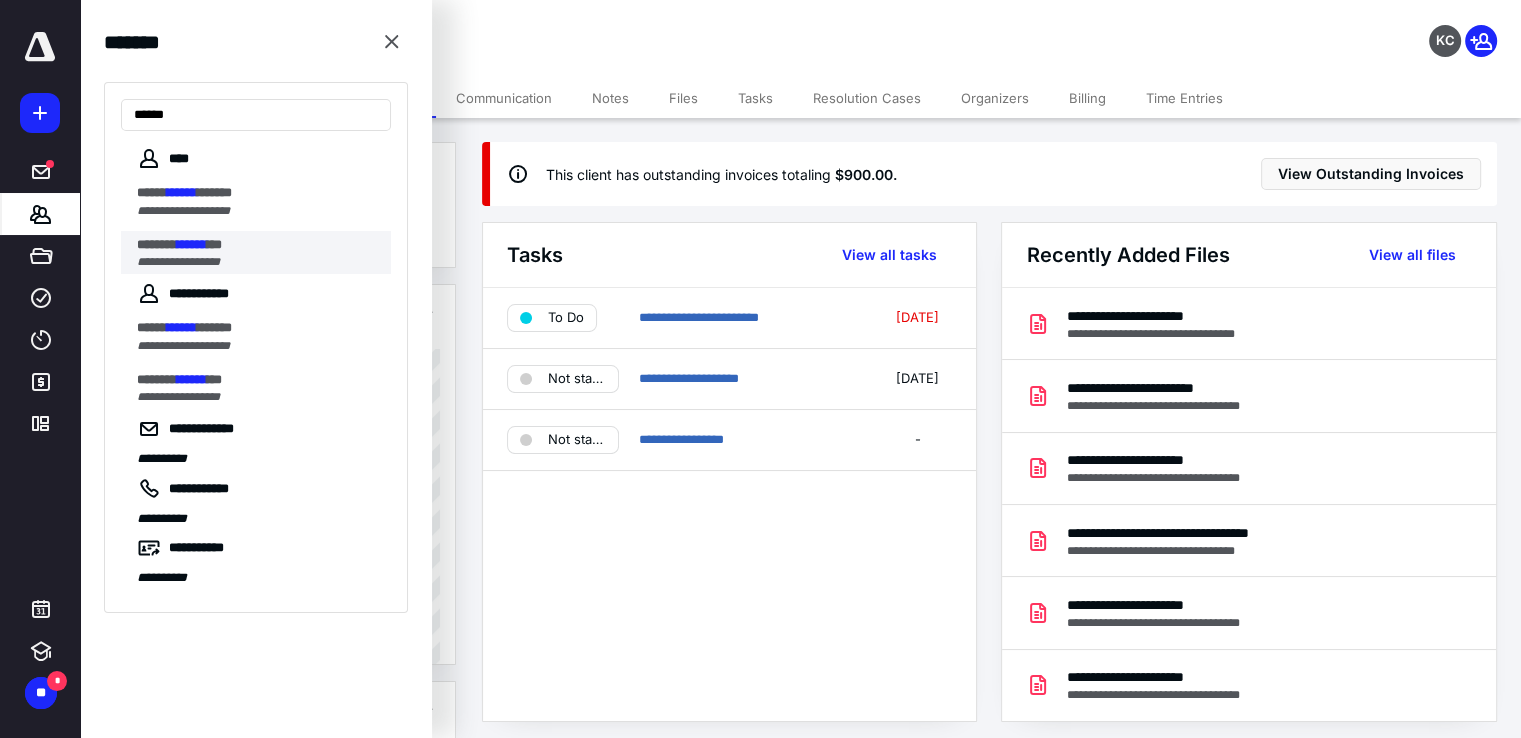 type on "******" 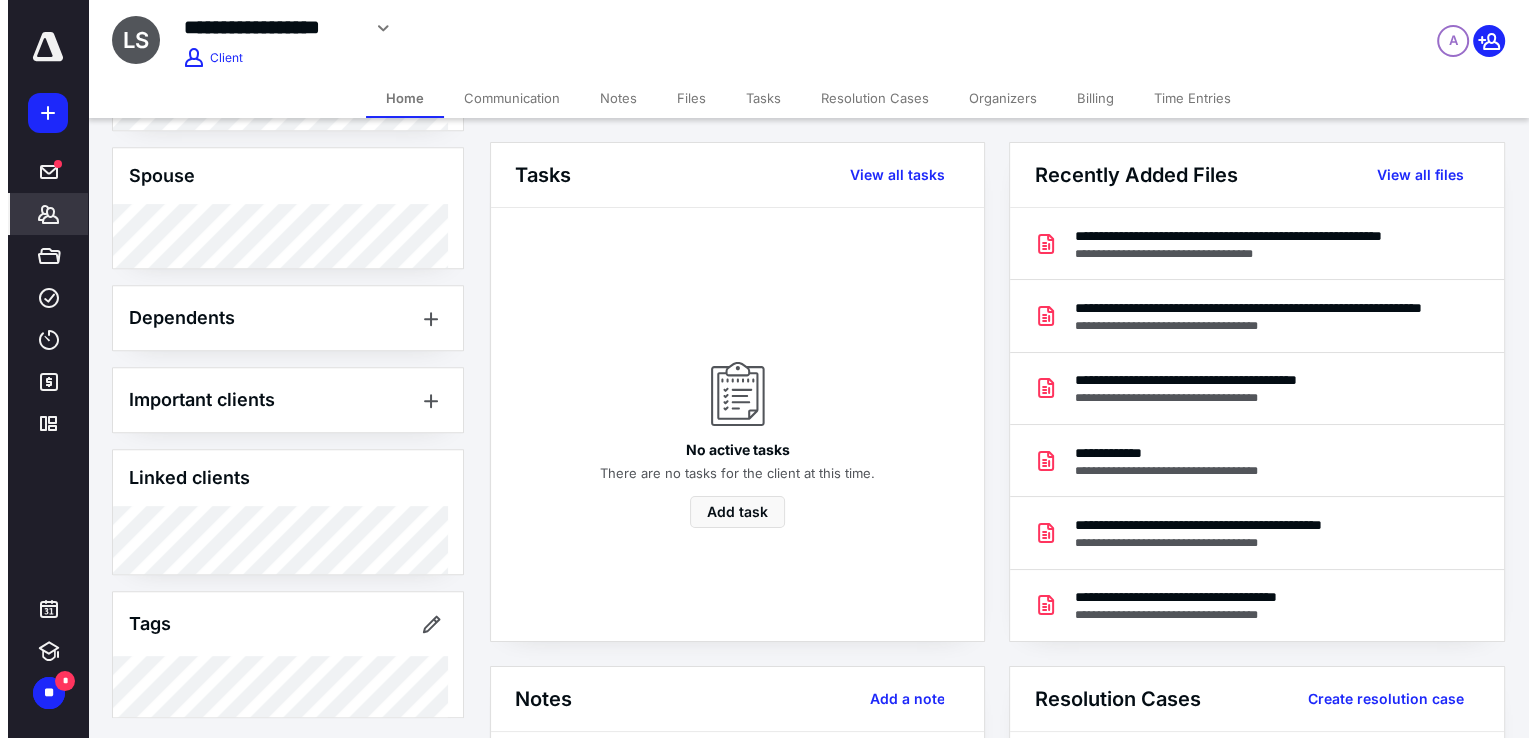 scroll, scrollTop: 544, scrollLeft: 0, axis: vertical 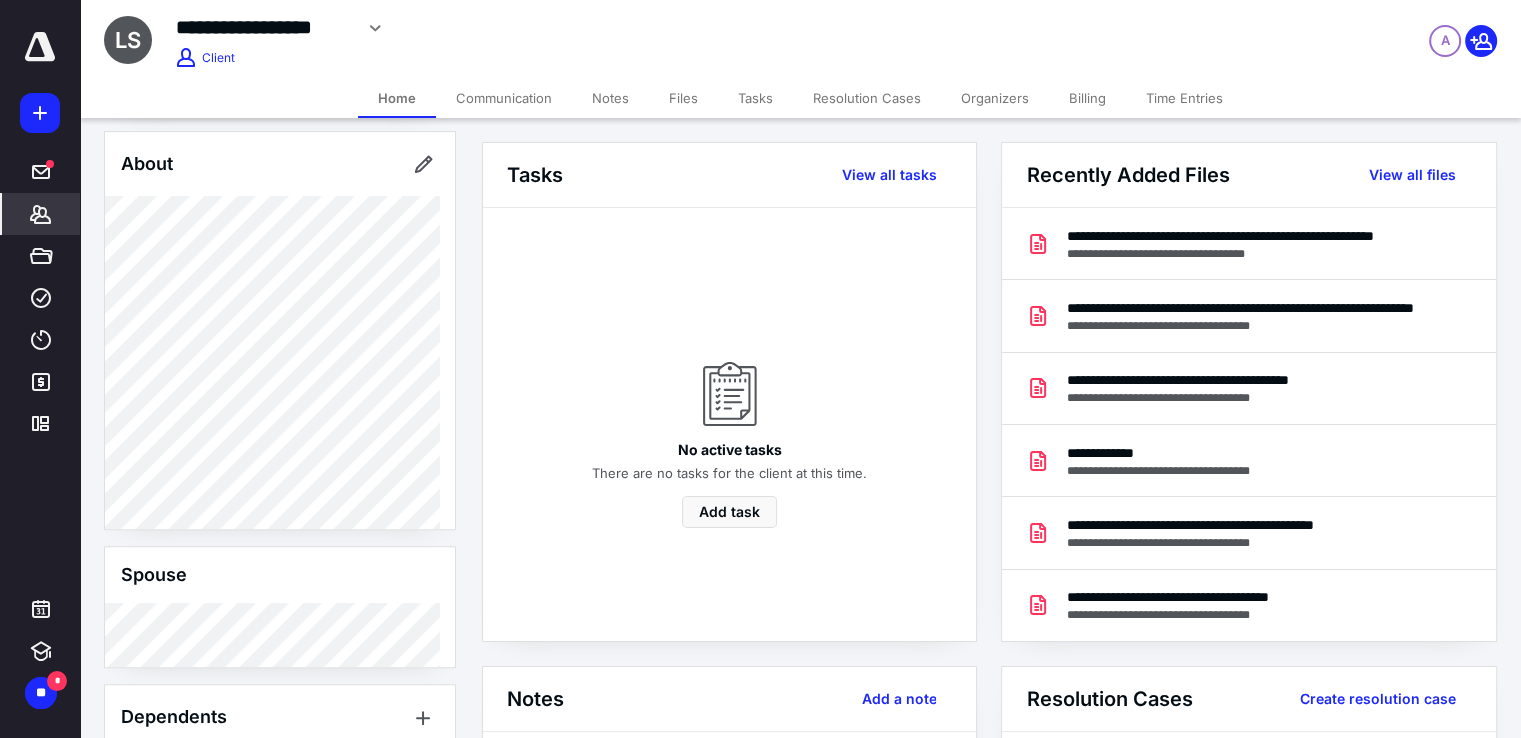 click on "Files" at bounding box center (683, 98) 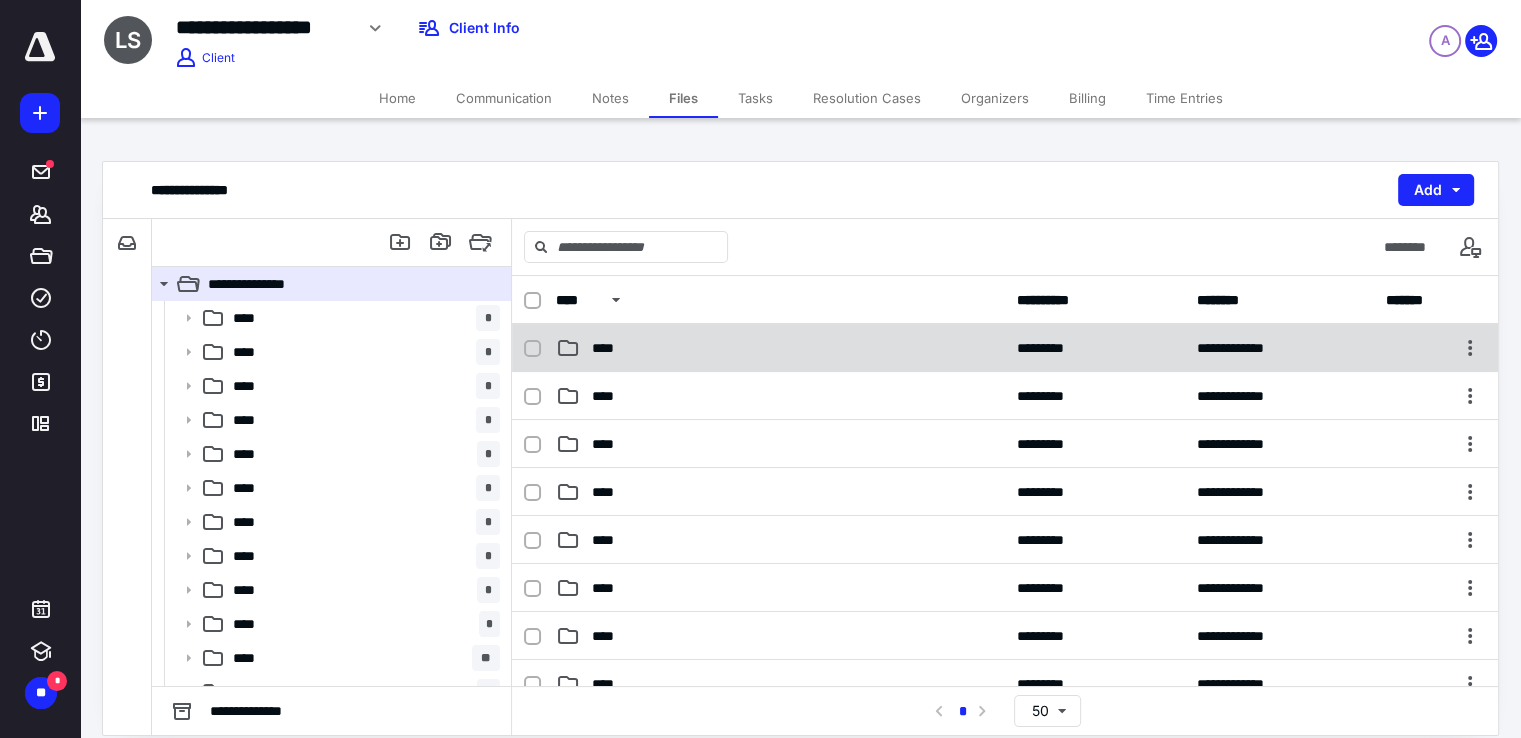 click on "****" at bounding box center (780, 348) 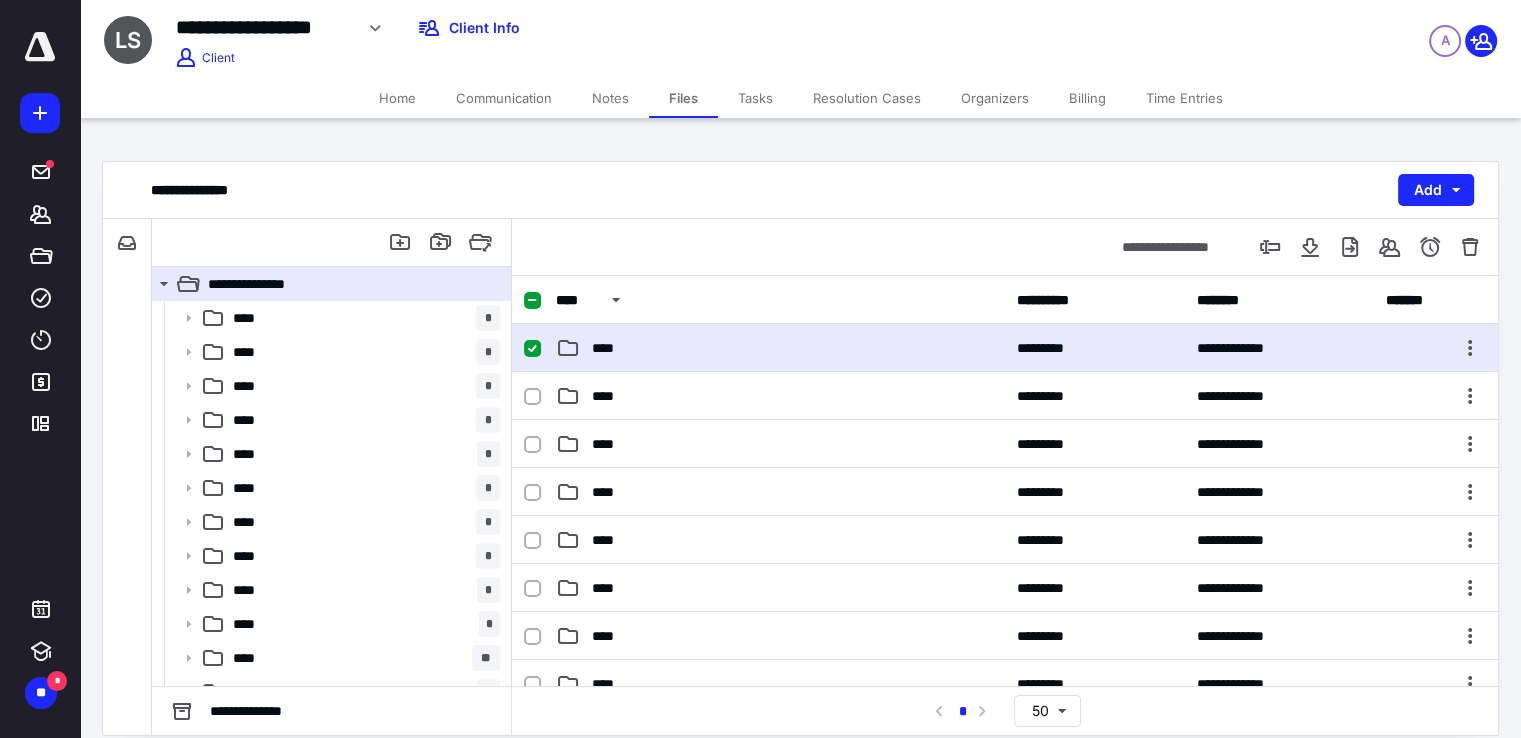 click on "****" at bounding box center (780, 348) 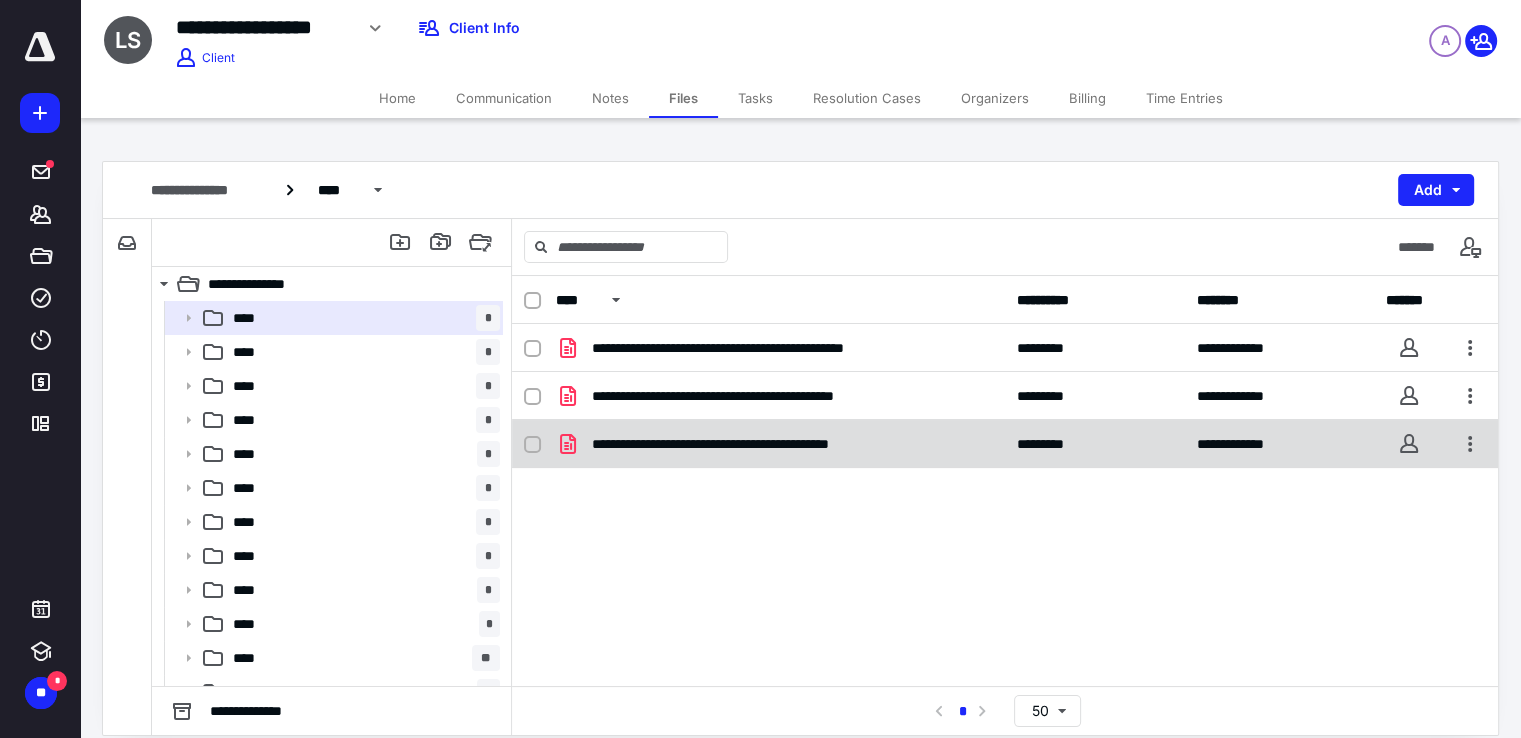 click on "**********" at bounding box center (780, 444) 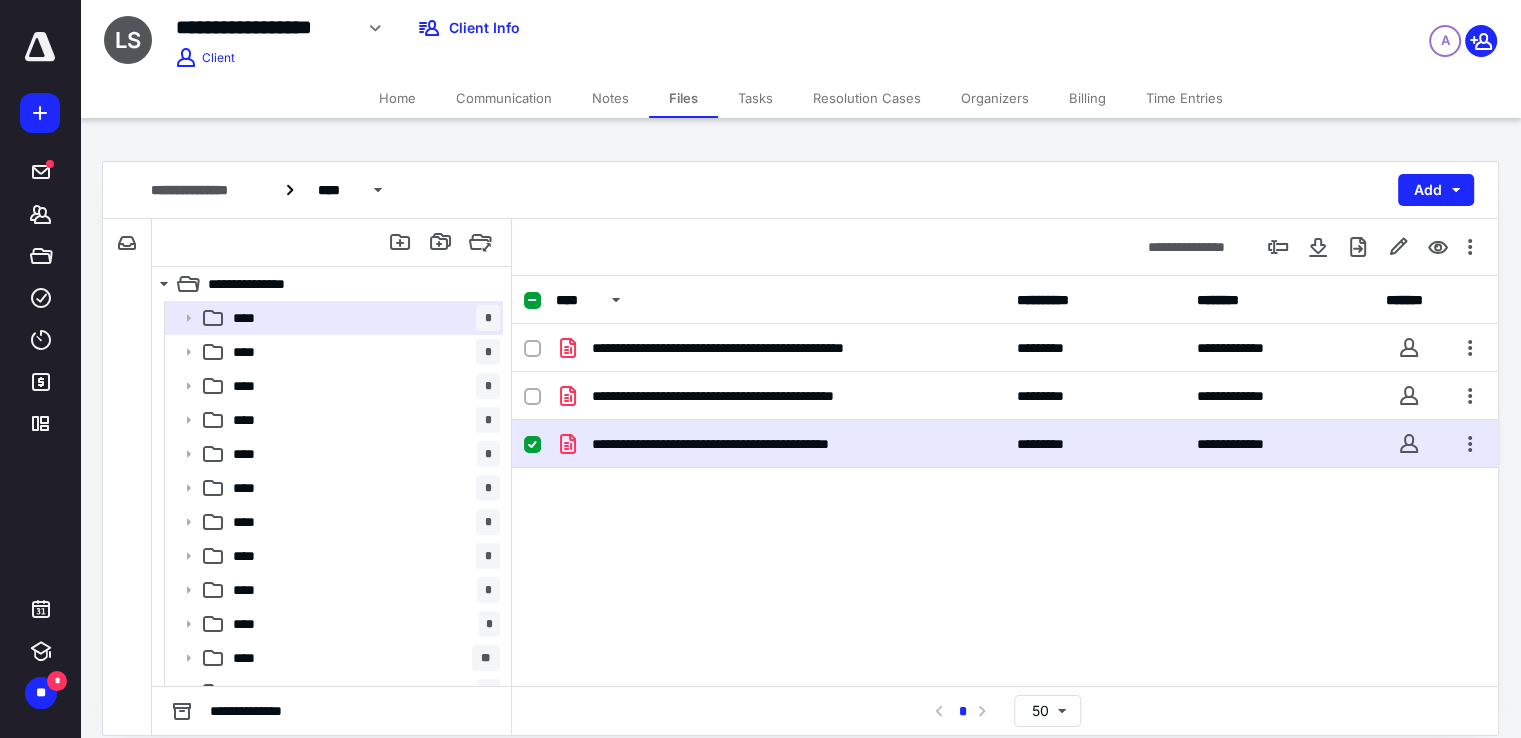 click on "**********" at bounding box center (780, 444) 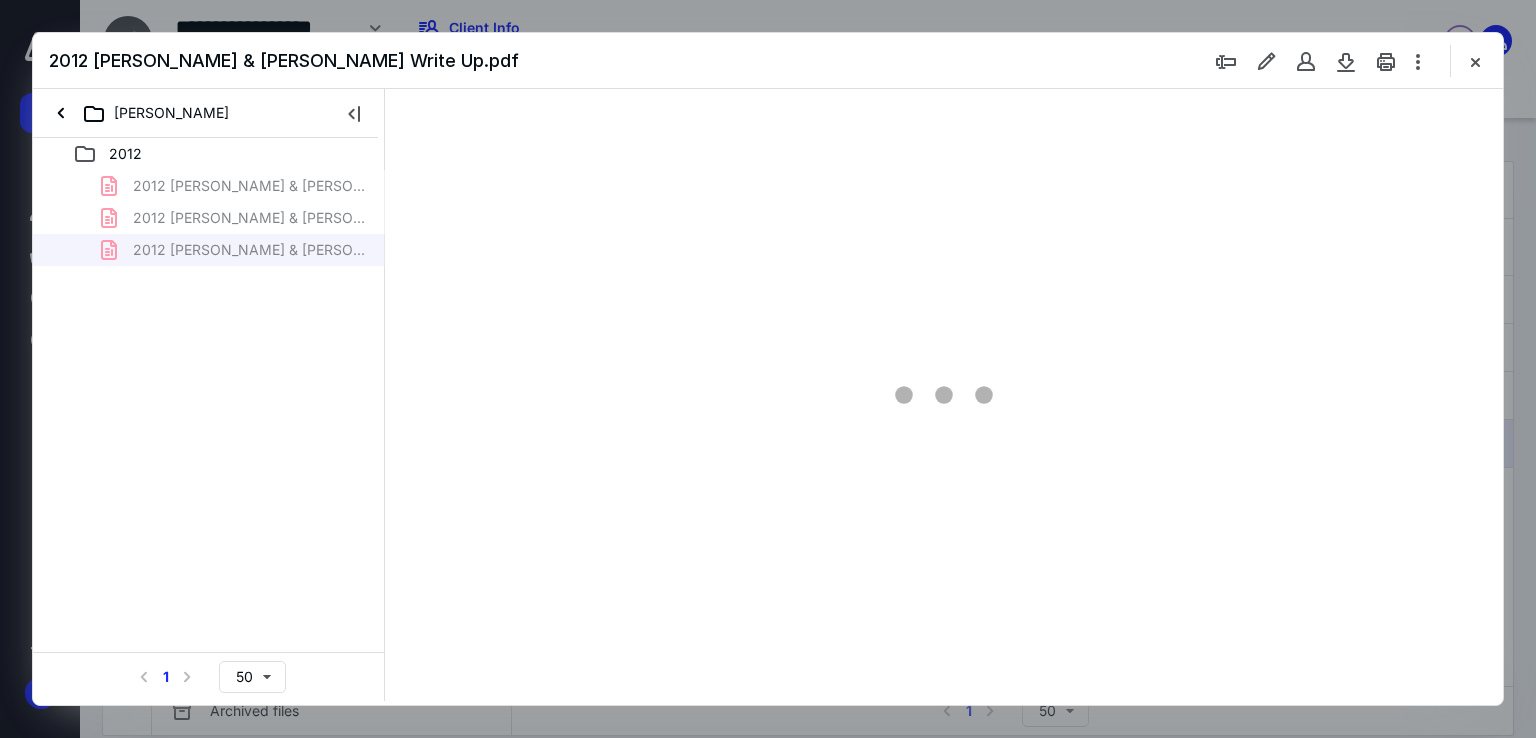 scroll, scrollTop: 0, scrollLeft: 0, axis: both 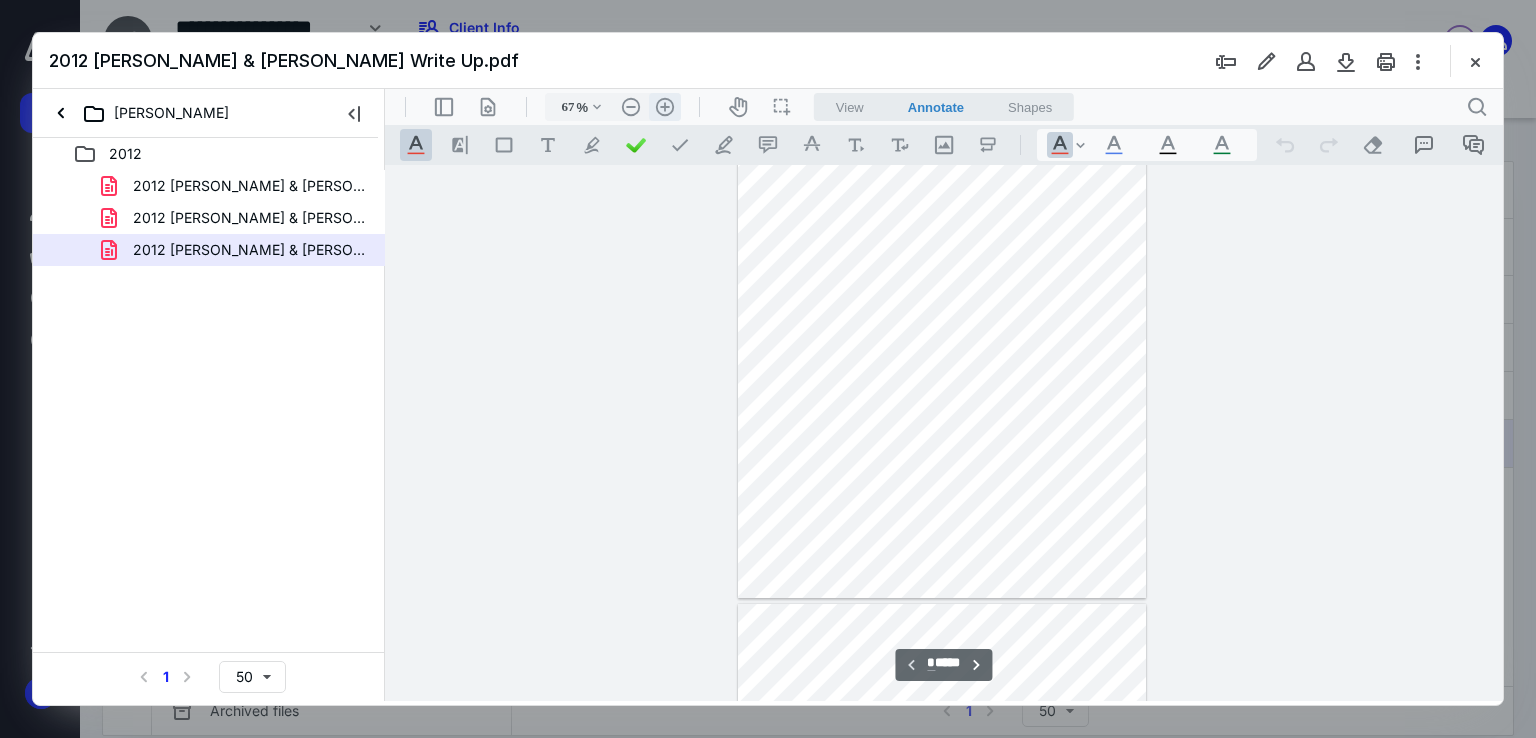 click on ".cls-1{fill:#abb0c4;} icon - header - zoom - in - line" at bounding box center [665, 107] 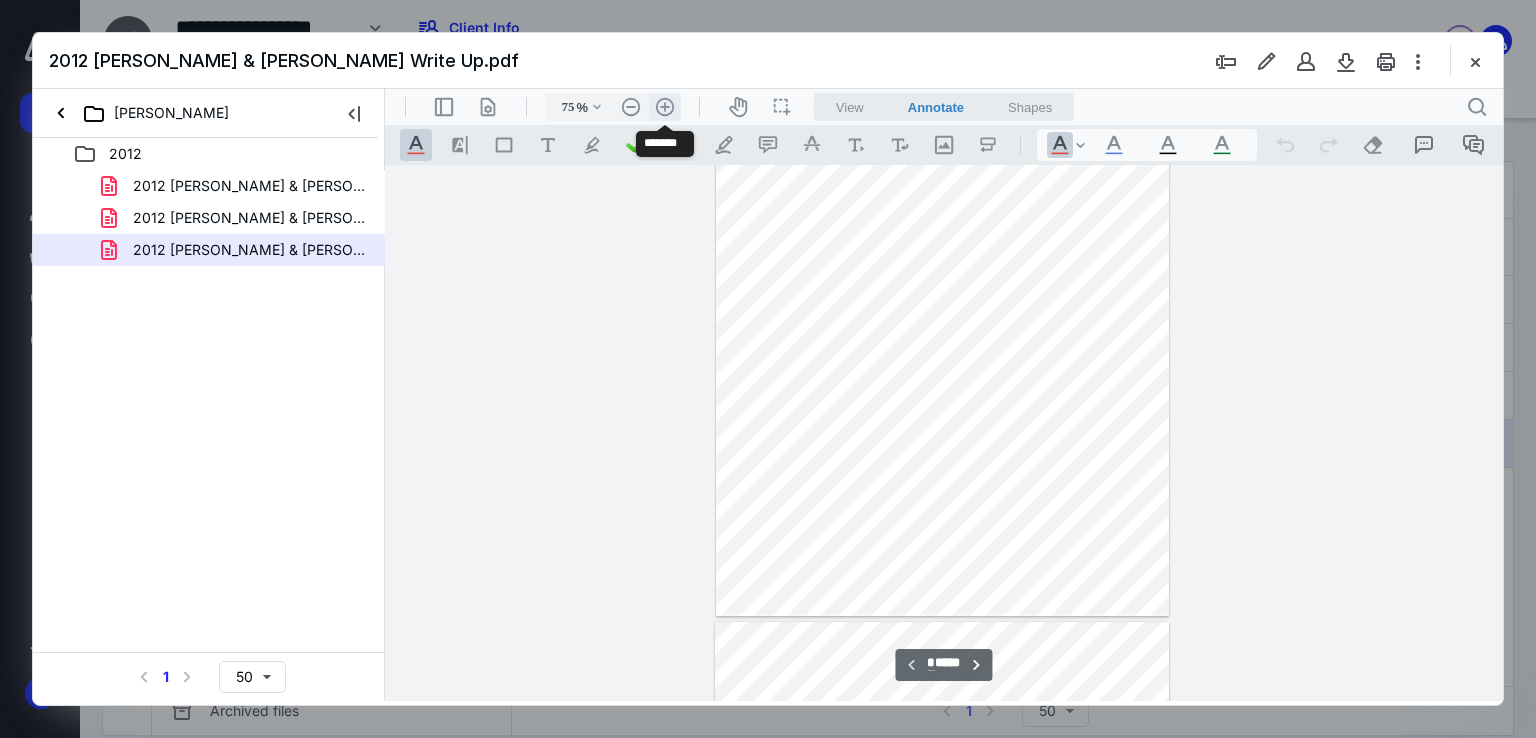 click on ".cls-1{fill:#abb0c4;} icon - header - zoom - in - line" at bounding box center (665, 107) 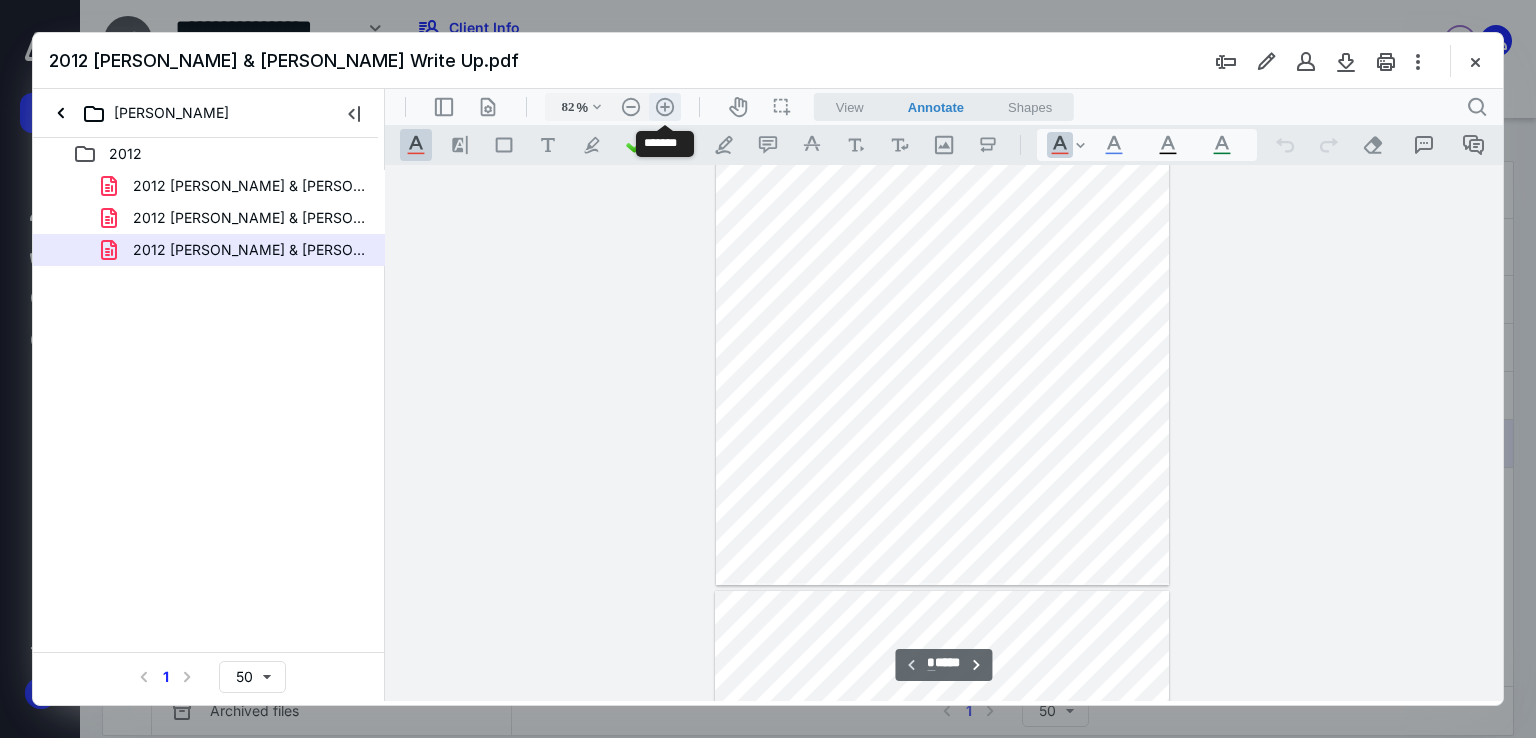 click on ".cls-1{fill:#abb0c4;} icon - header - zoom - in - line" at bounding box center (665, 107) 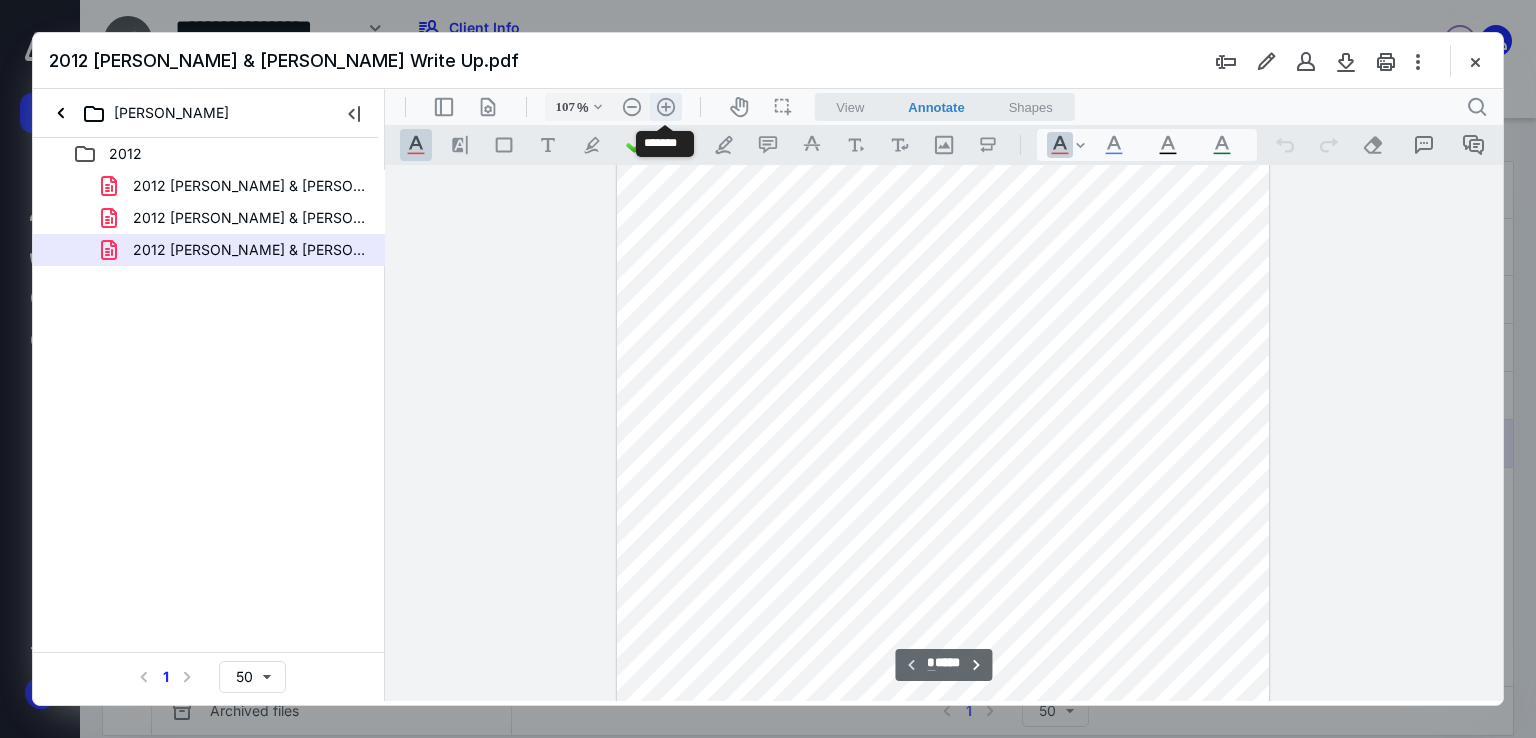 click on ".cls-1{fill:#abb0c4;} icon - header - zoom - in - line" at bounding box center [666, 107] 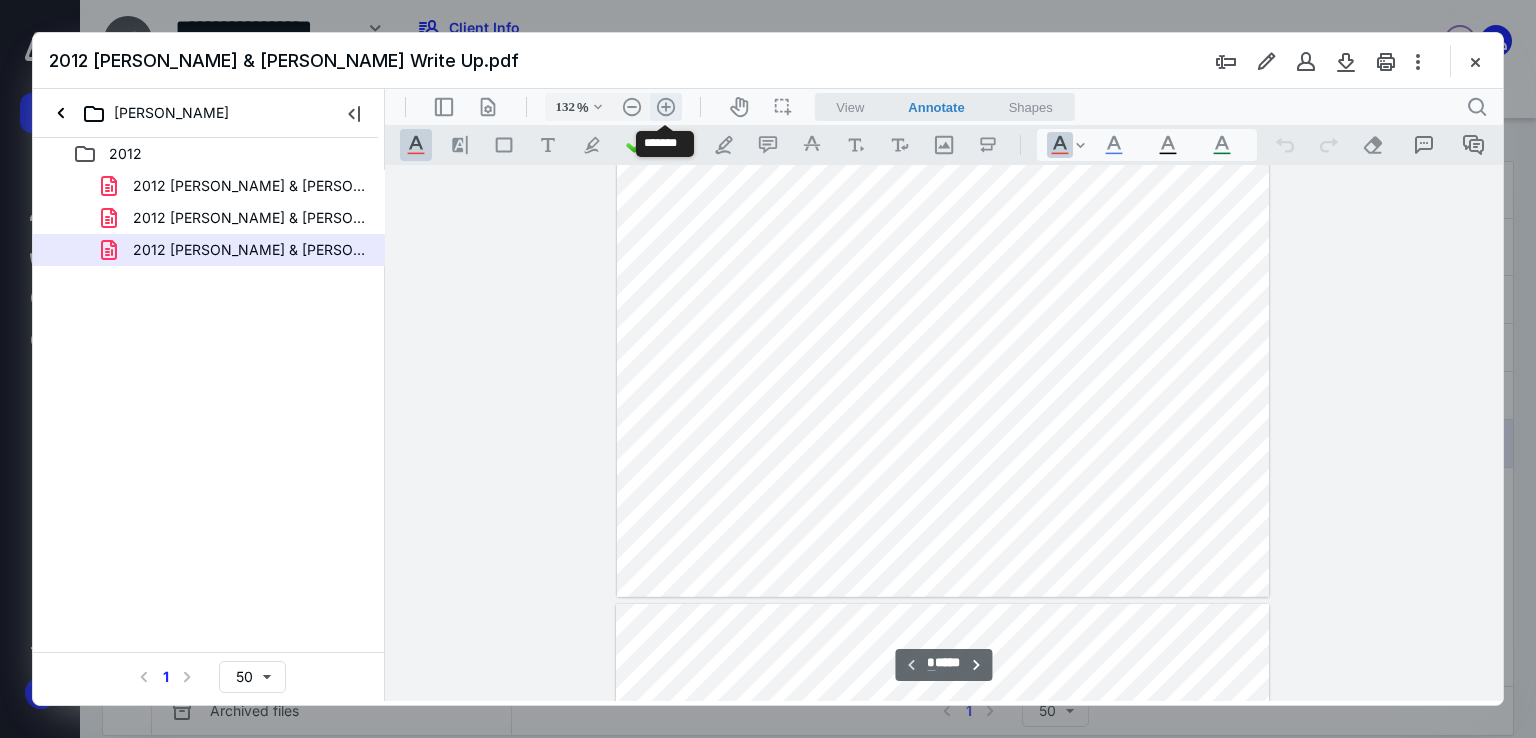 click on ".cls-1{fill:#abb0c4;} icon - header - zoom - in - line" at bounding box center (666, 107) 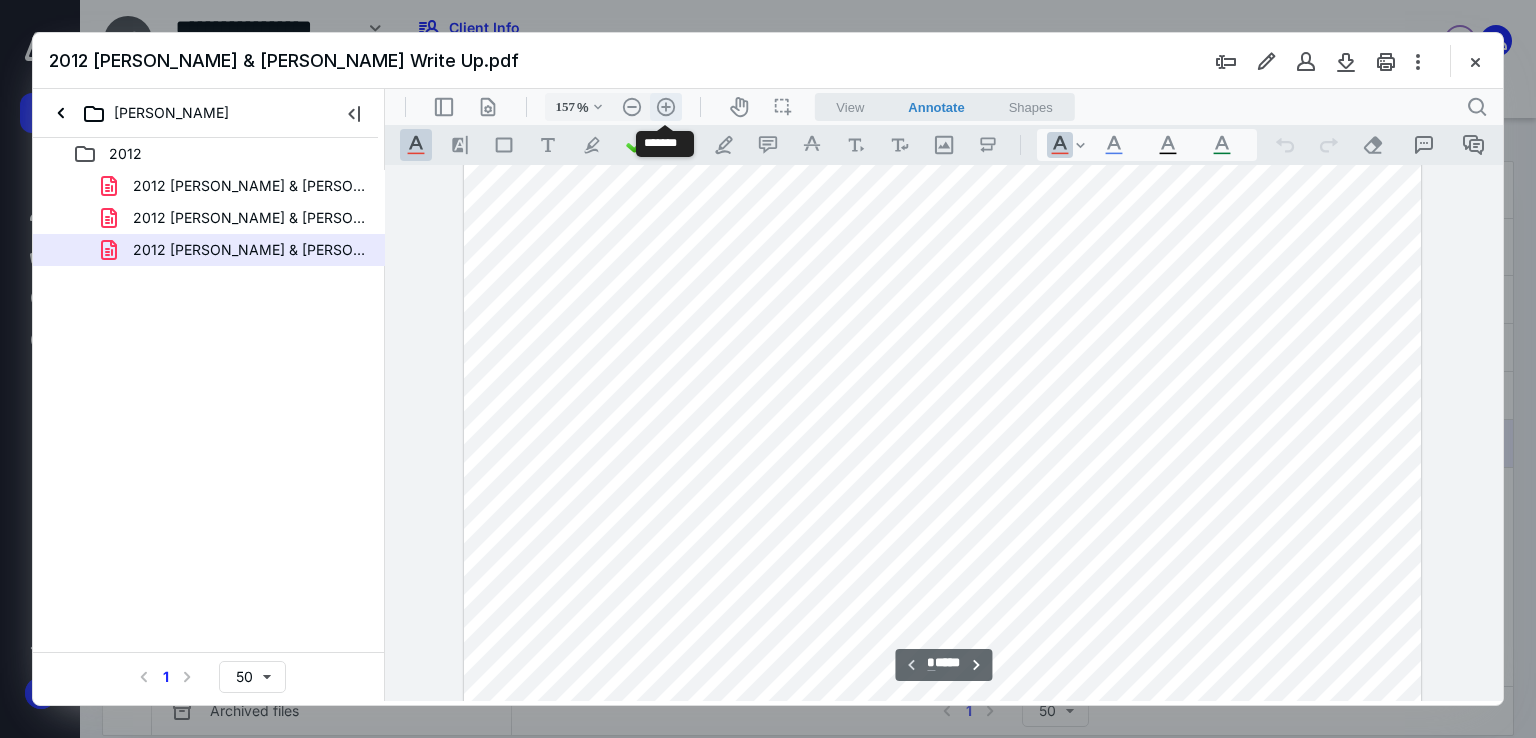 scroll, scrollTop: 543, scrollLeft: 0, axis: vertical 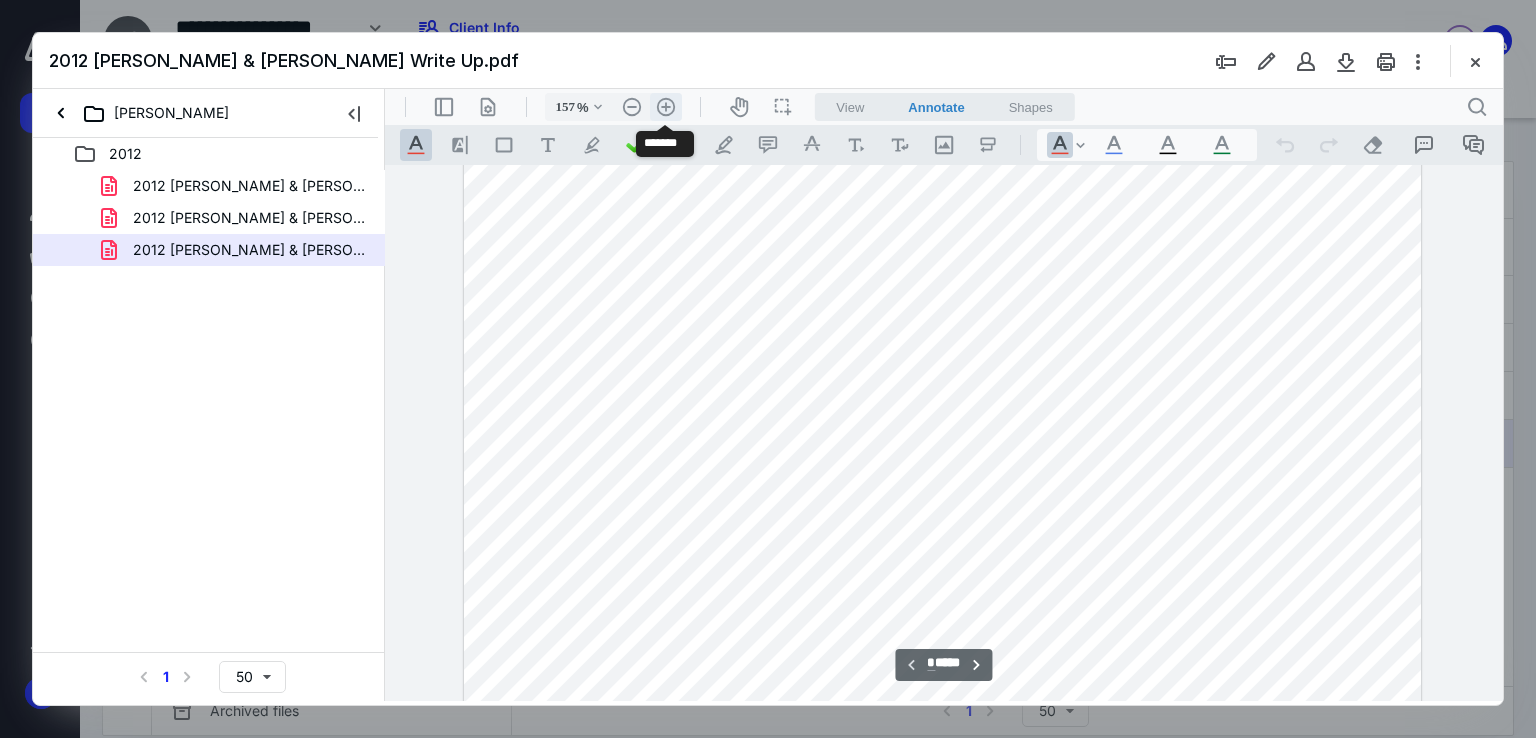 click on ".cls-1{fill:#abb0c4;} icon - header - zoom - in - line" at bounding box center [666, 107] 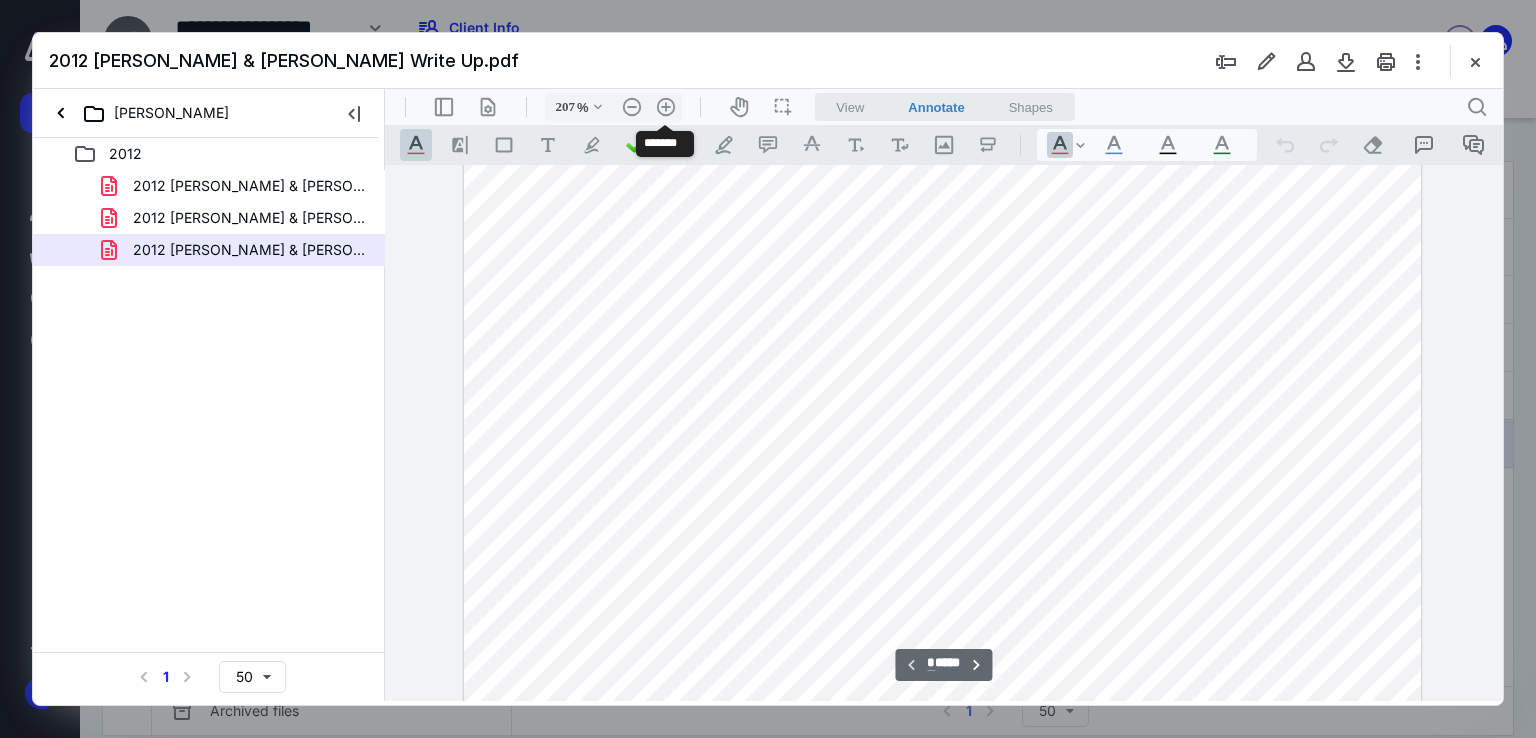 scroll, scrollTop: 789, scrollLeft: 87, axis: both 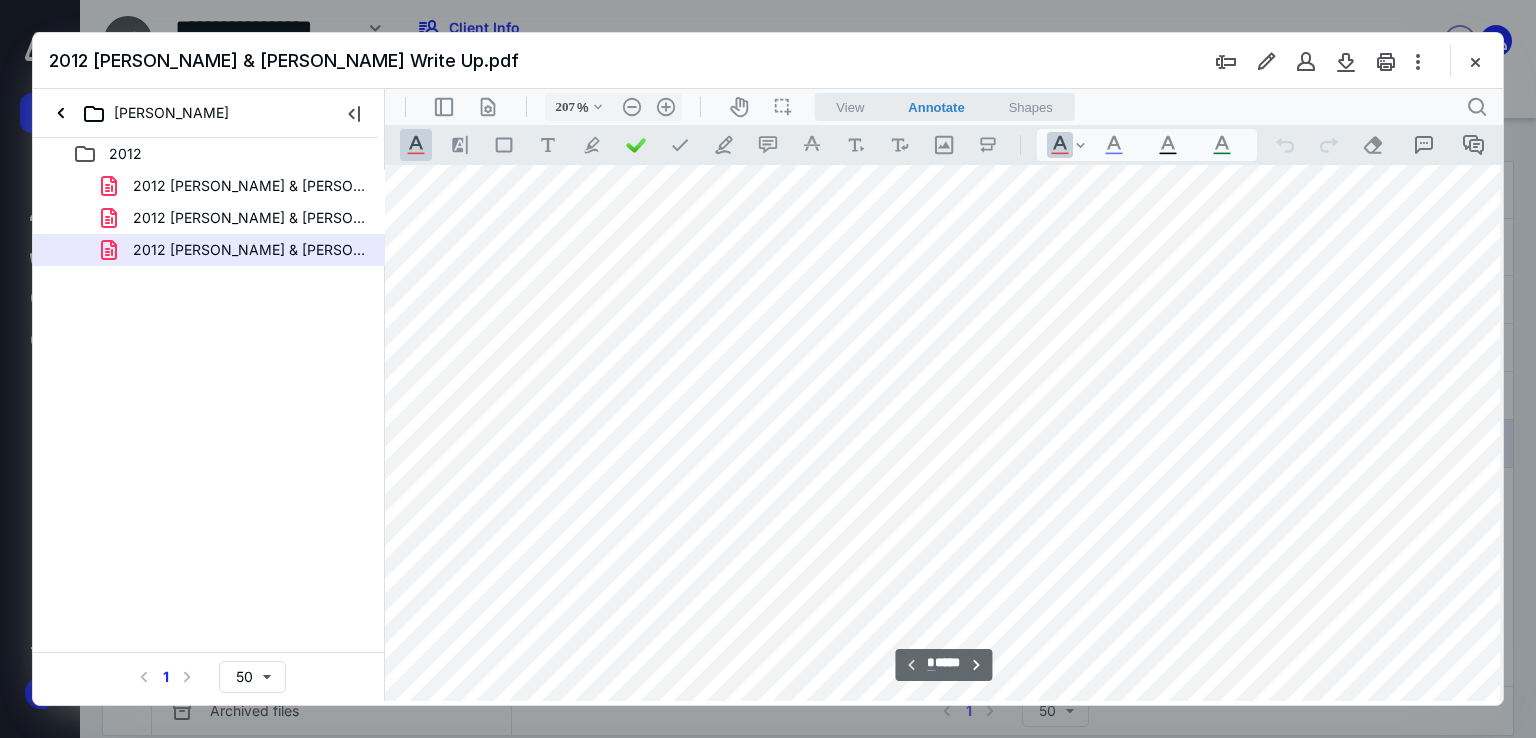 drag, startPoint x: 856, startPoint y: 397, endPoint x: 876, endPoint y: 486, distance: 91.21951 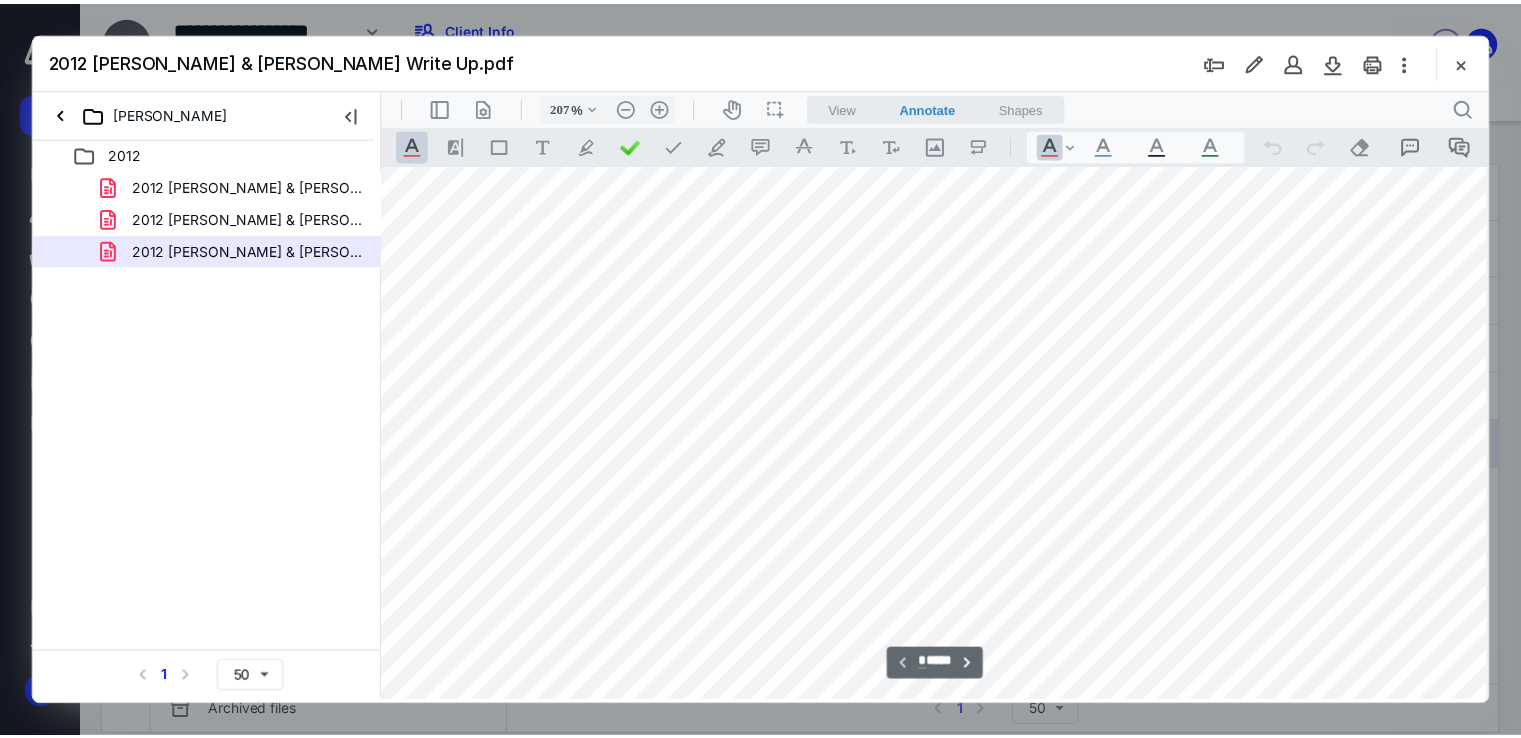 scroll, scrollTop: 200, scrollLeft: 87, axis: both 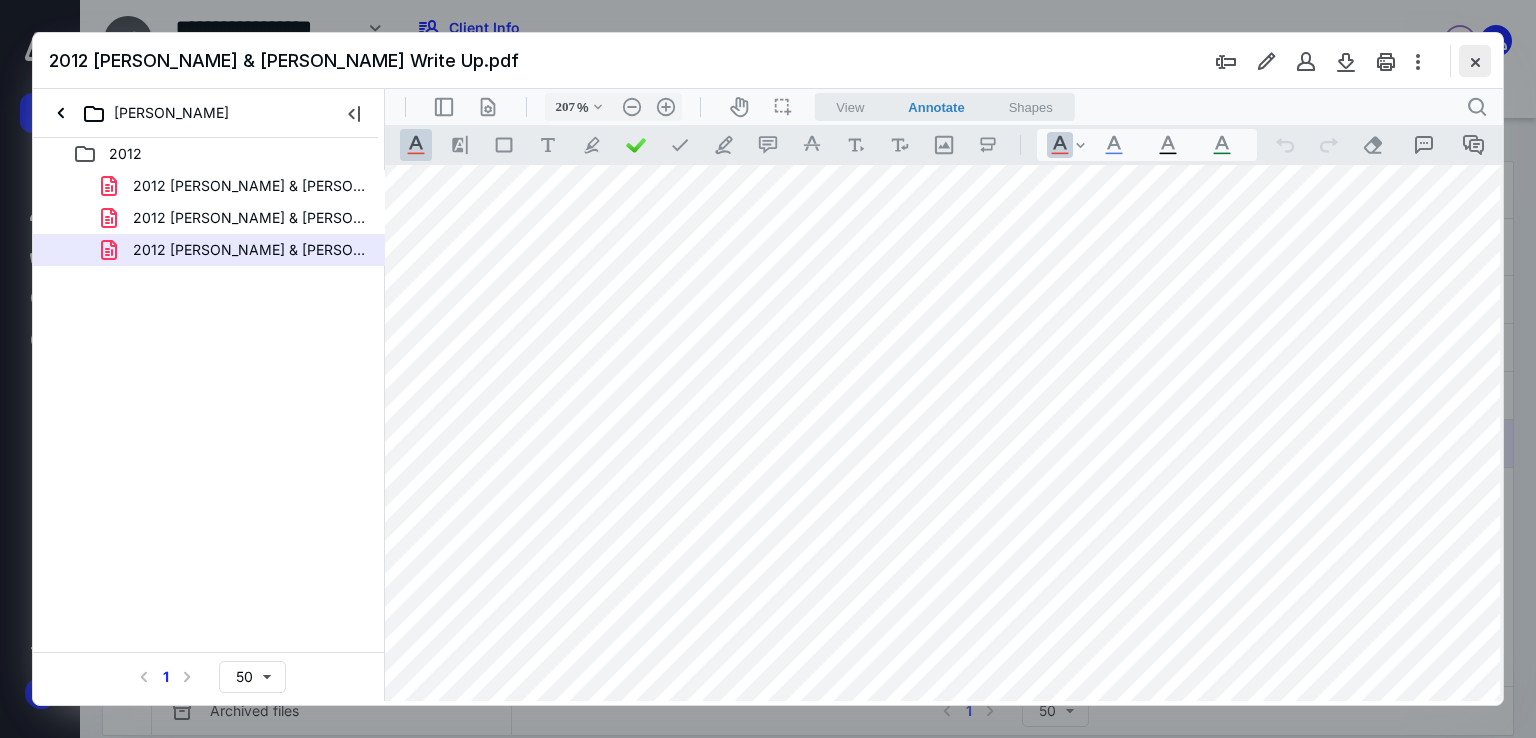 click at bounding box center (1475, 61) 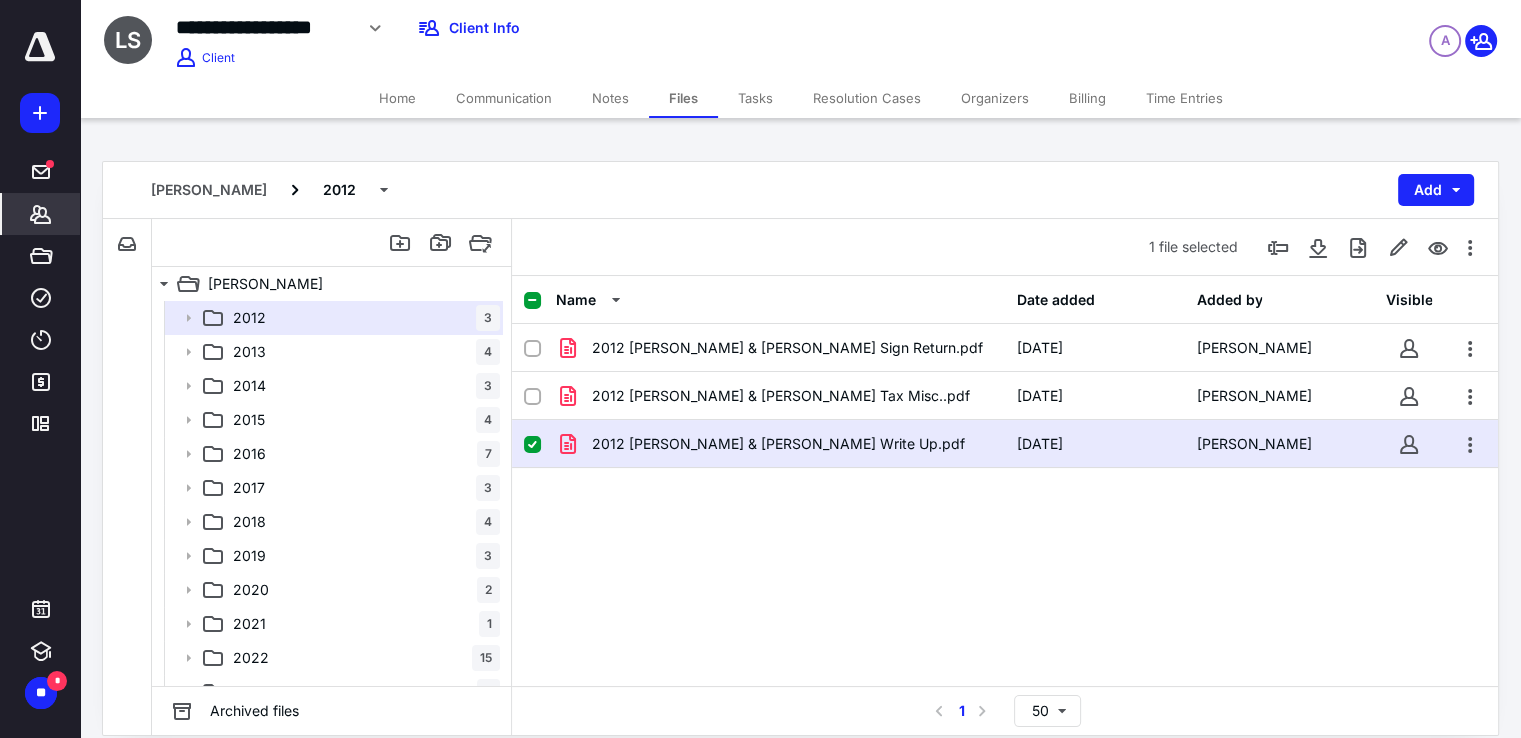 click 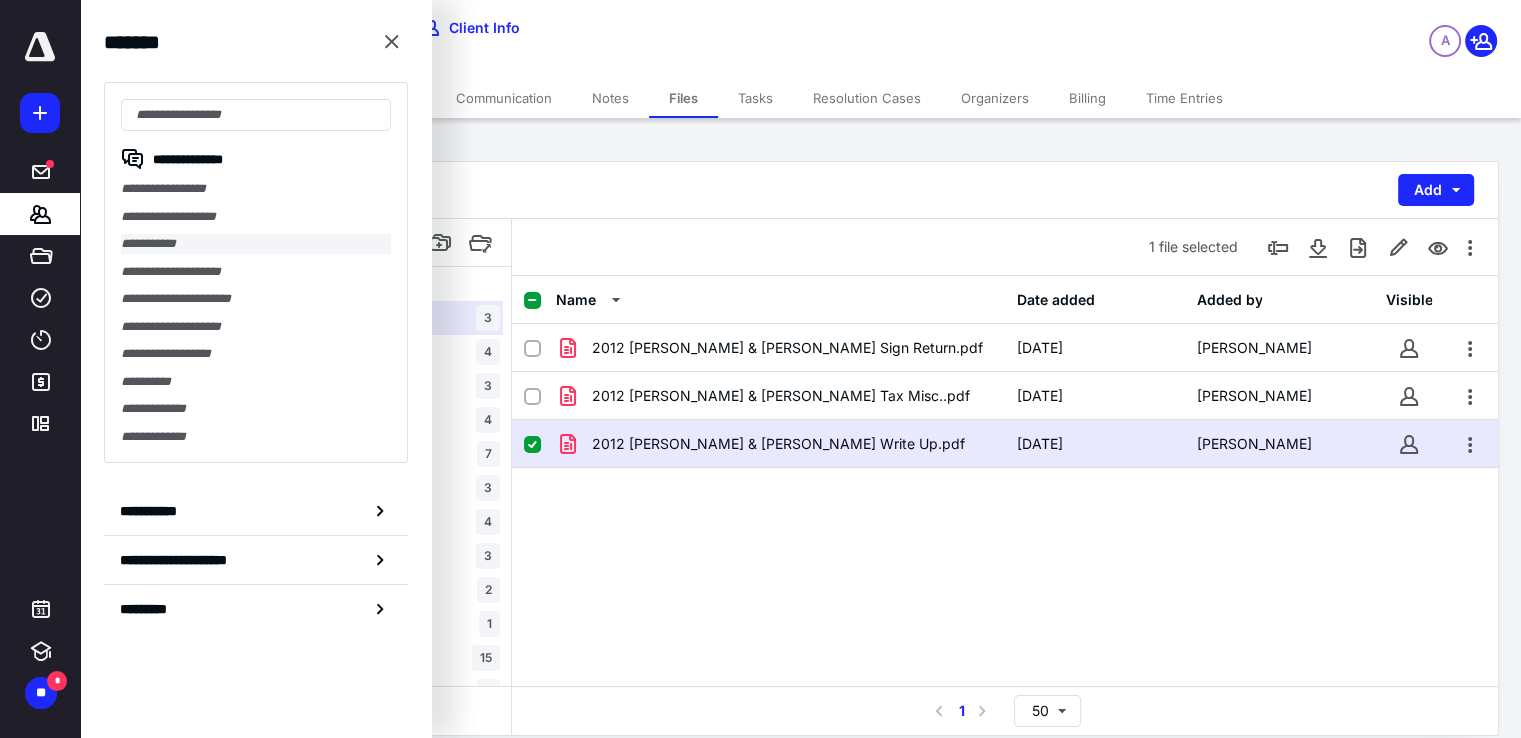 click on "**********" at bounding box center [256, 244] 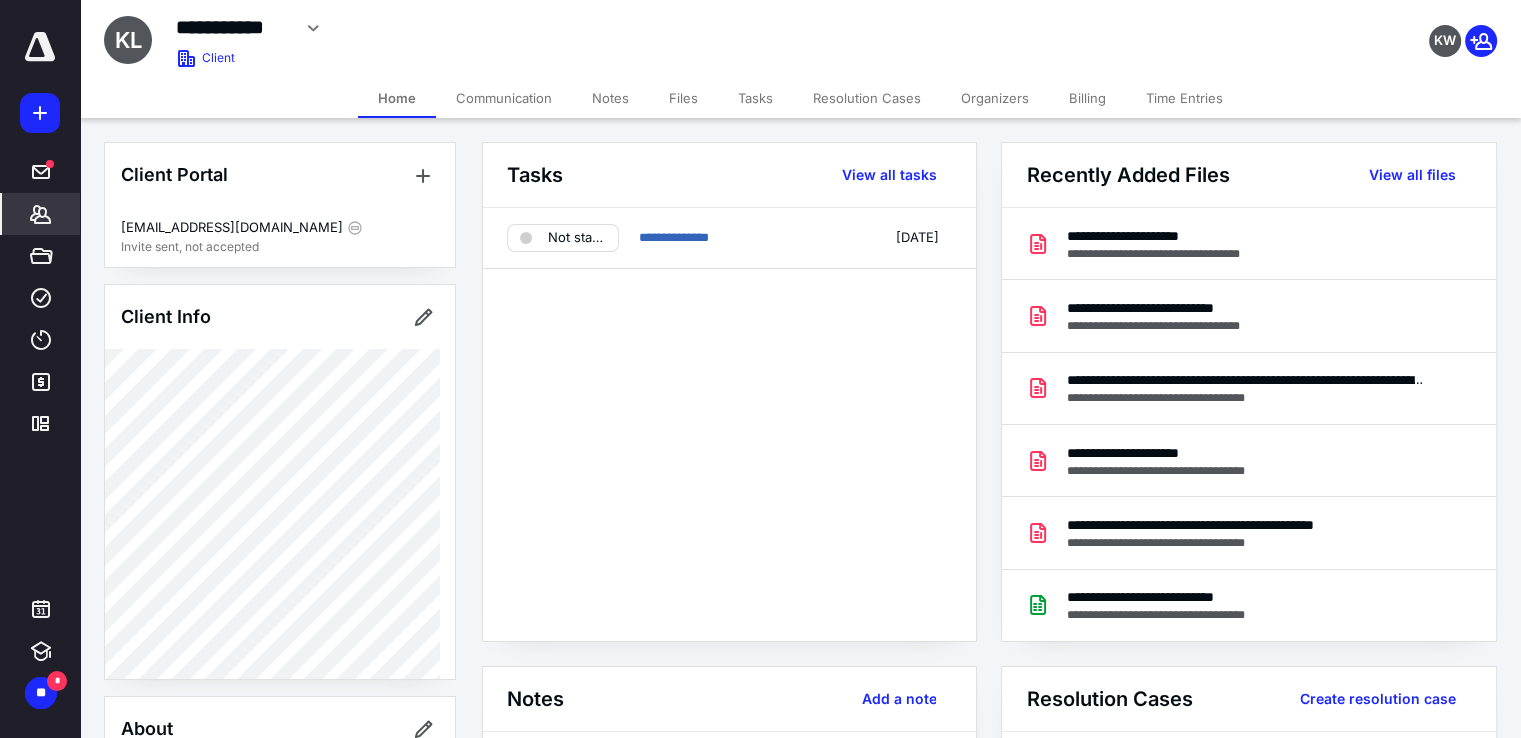 click on "Billing" at bounding box center (1087, 98) 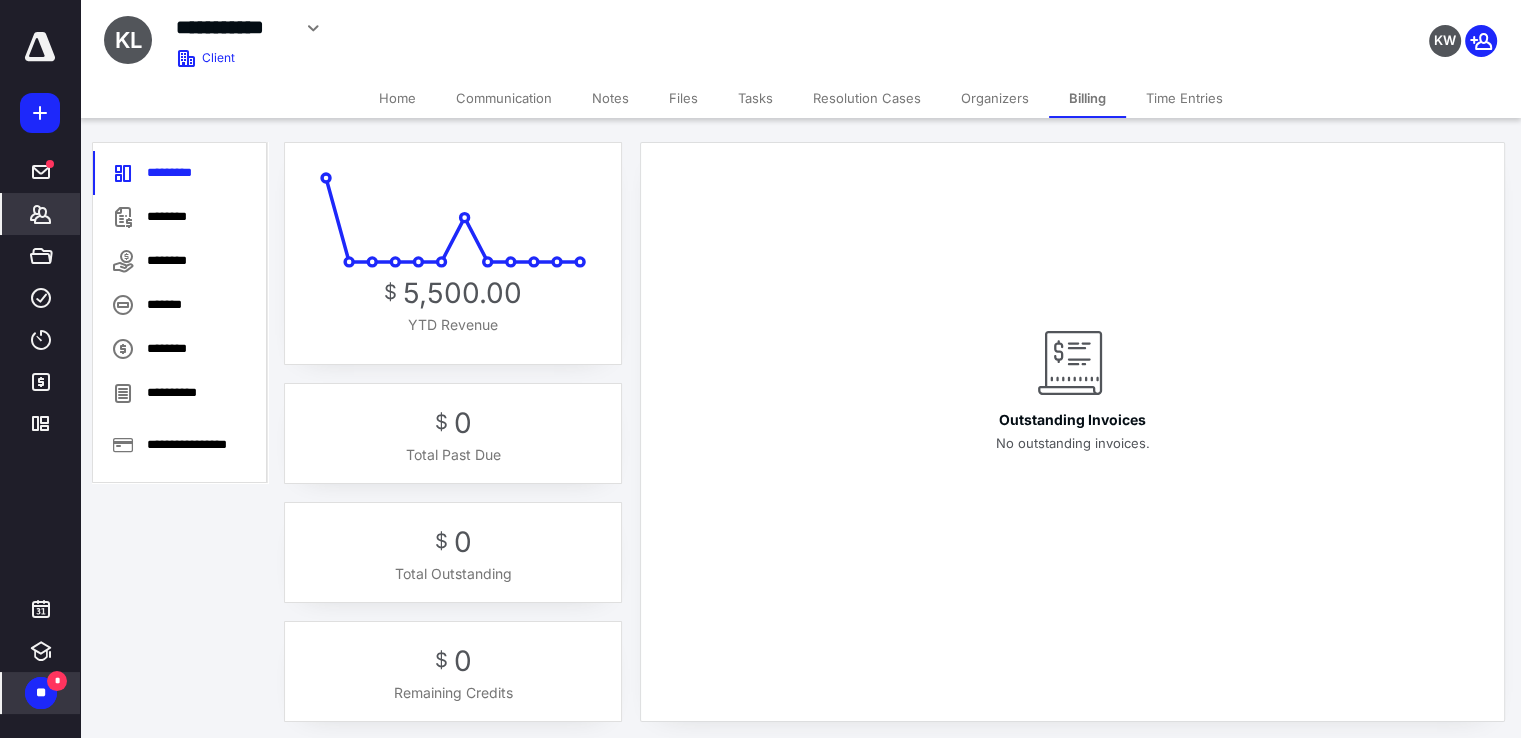 click on "**" at bounding box center [41, 693] 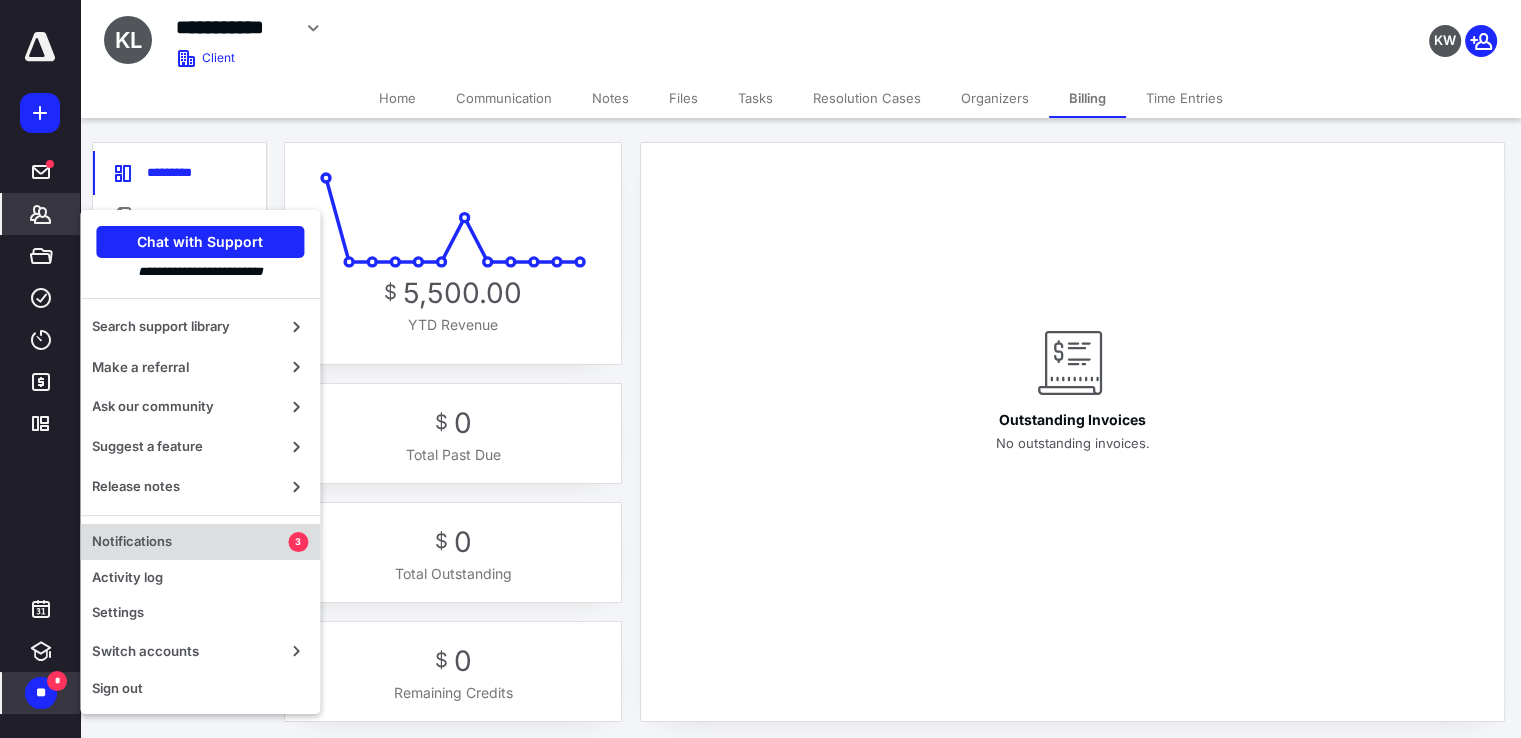 click on "Notifications 3" at bounding box center (200, 542) 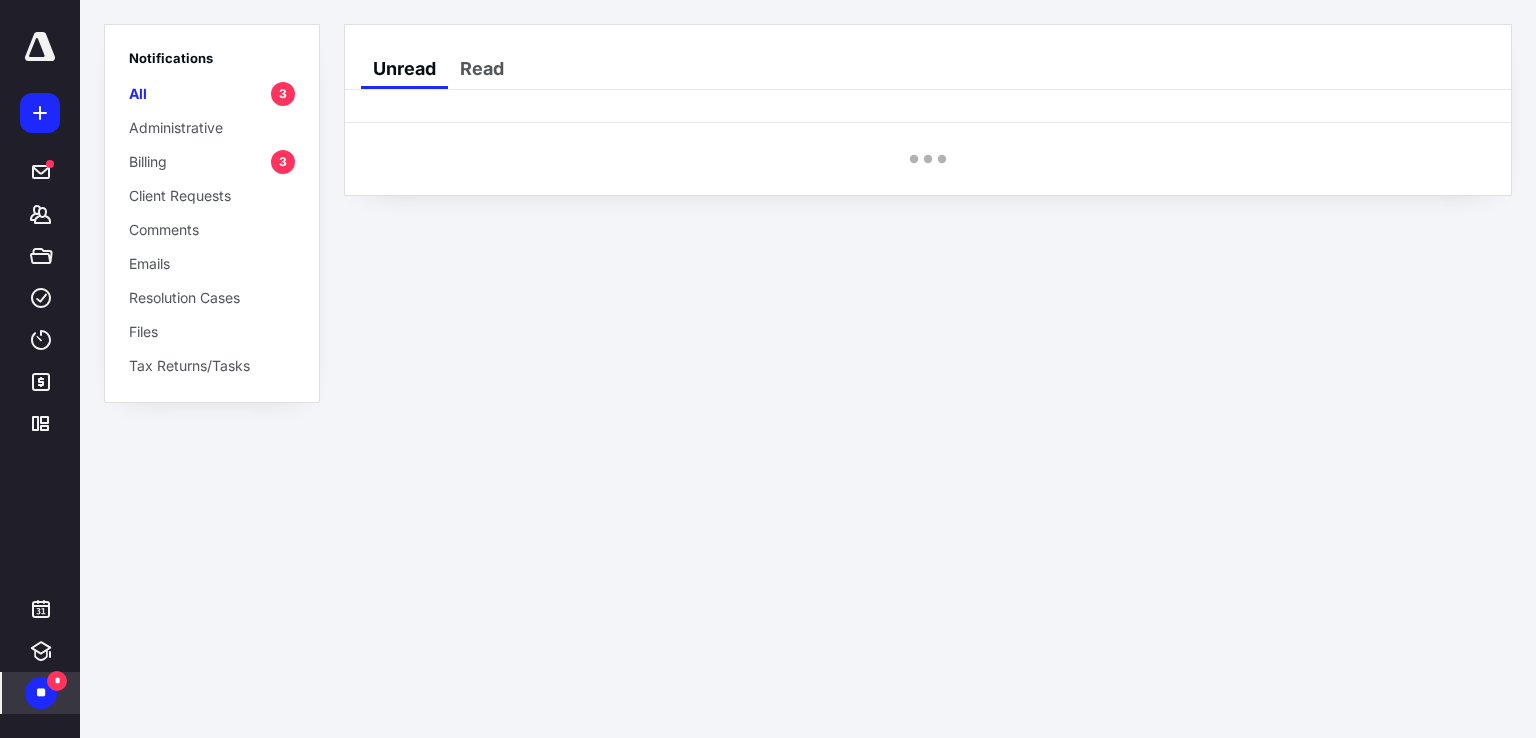 click on "Billing 3" at bounding box center [212, 161] 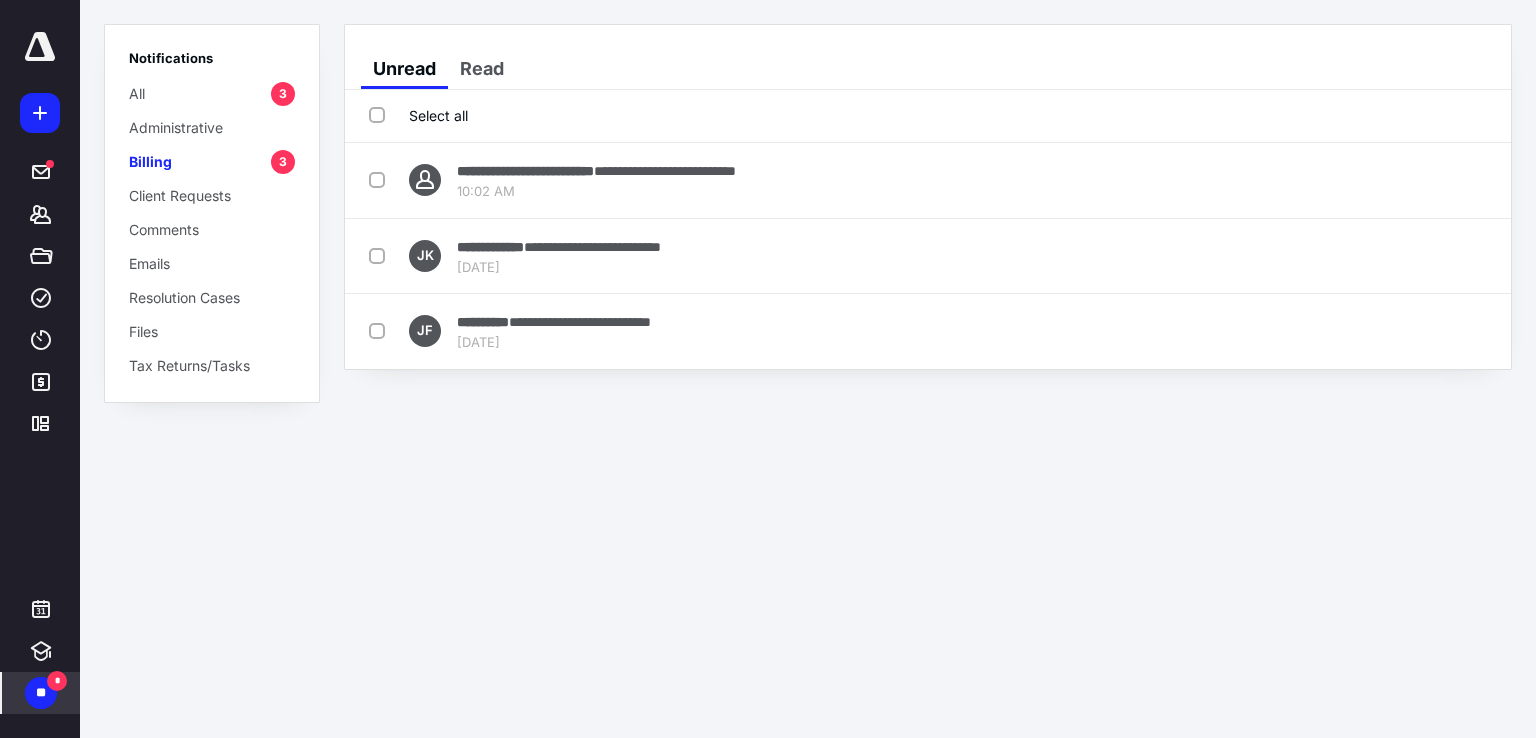 click on "Select all" at bounding box center (418, 115) 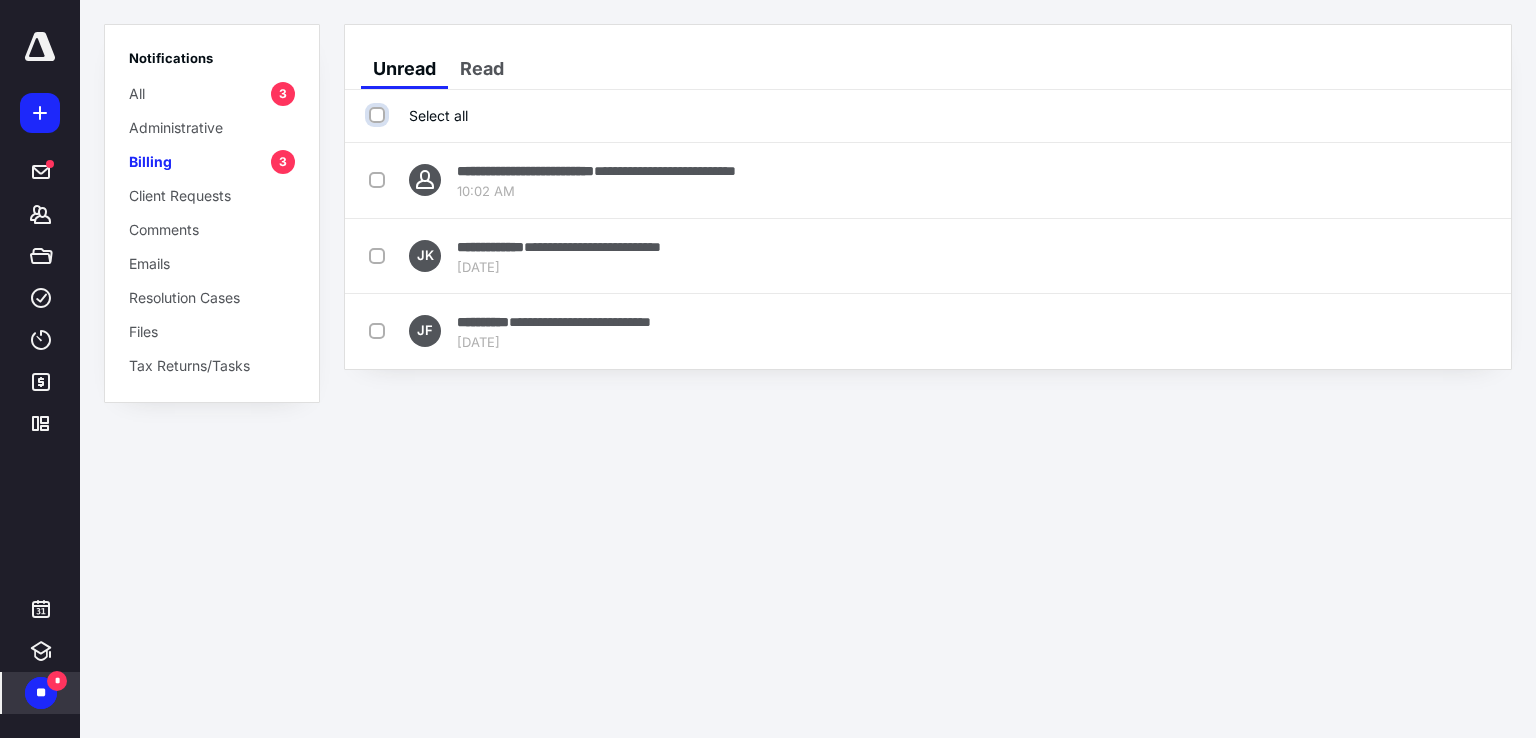 click on "Select all" at bounding box center [379, 115] 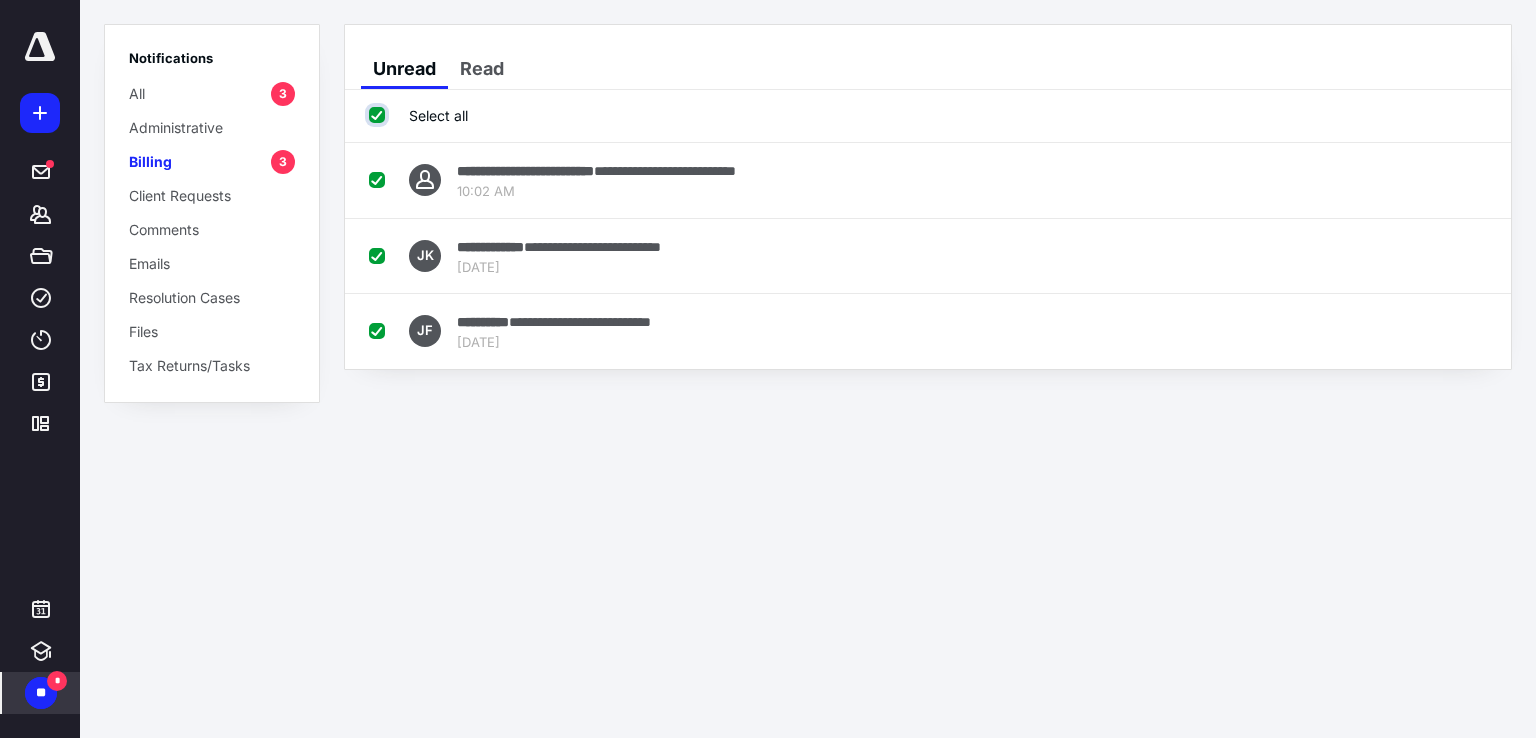 checkbox on "true" 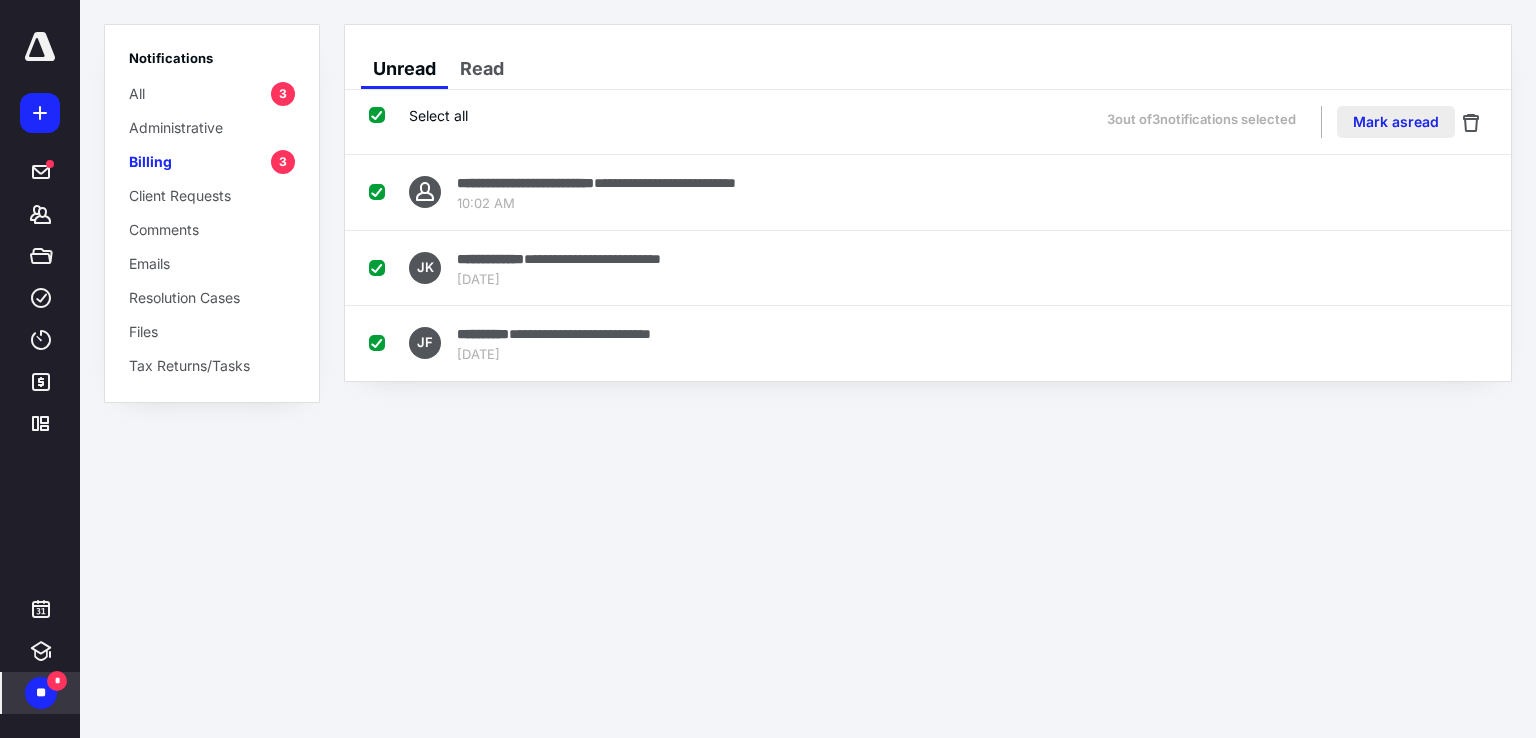 click on "Mark as  read" at bounding box center (1396, 122) 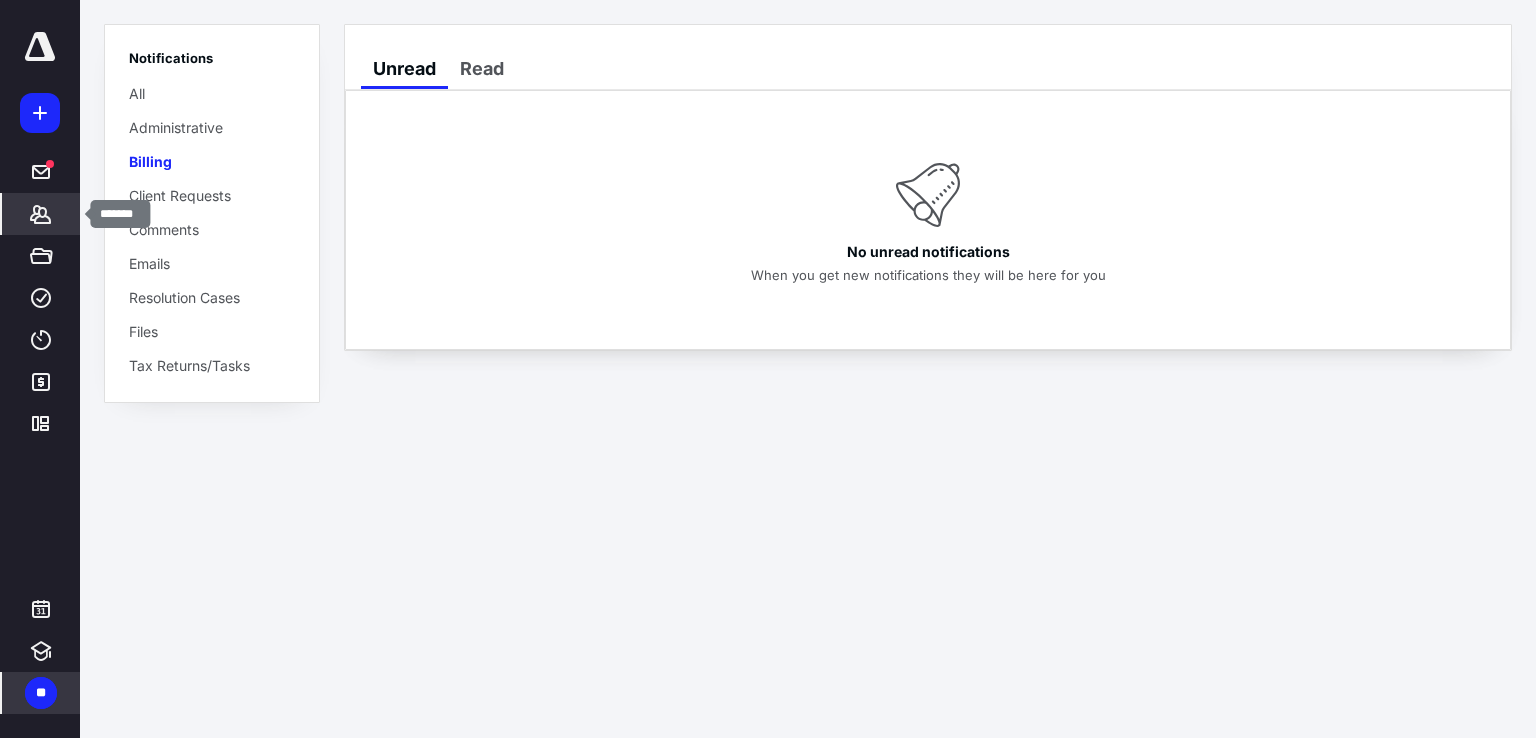 click on "*******" at bounding box center [41, 214] 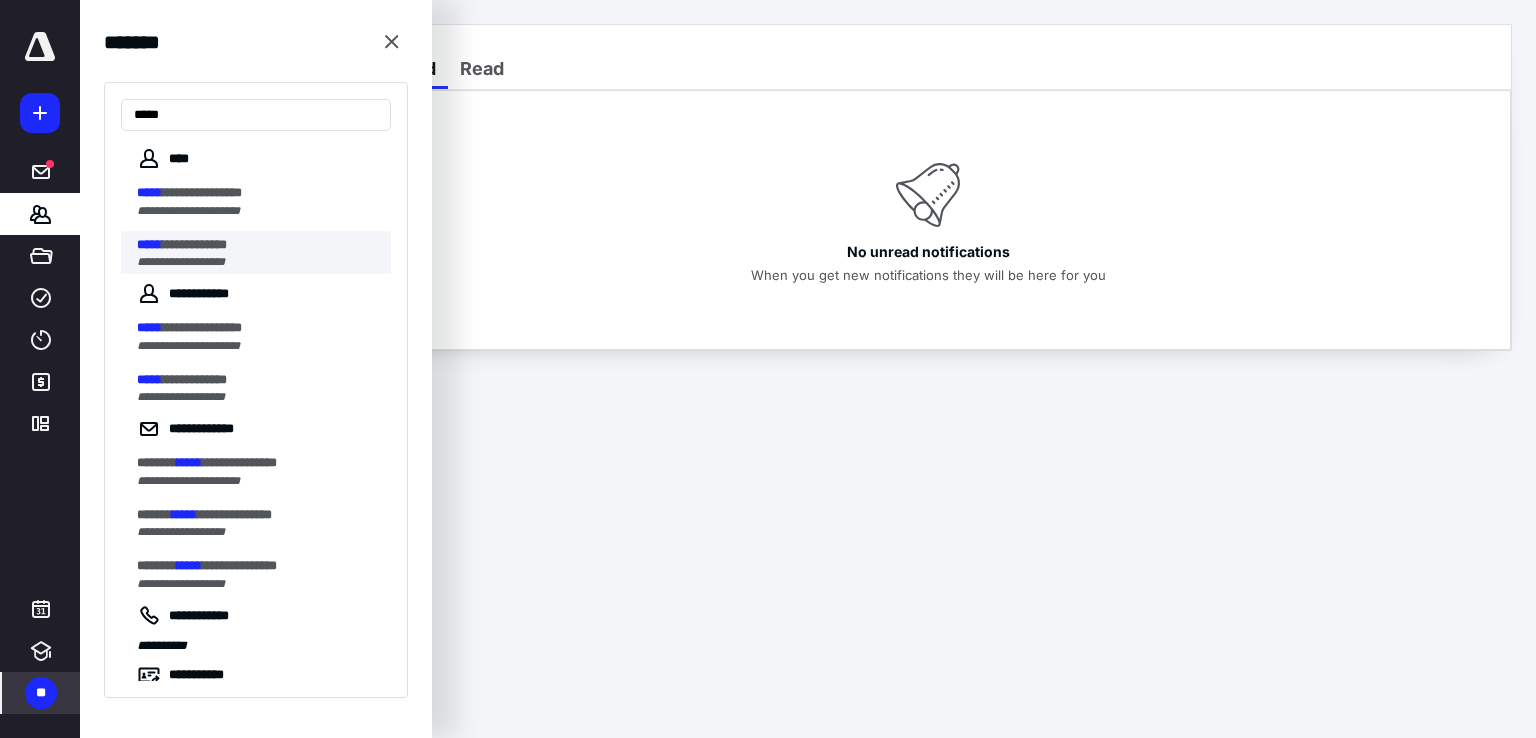 type on "*****" 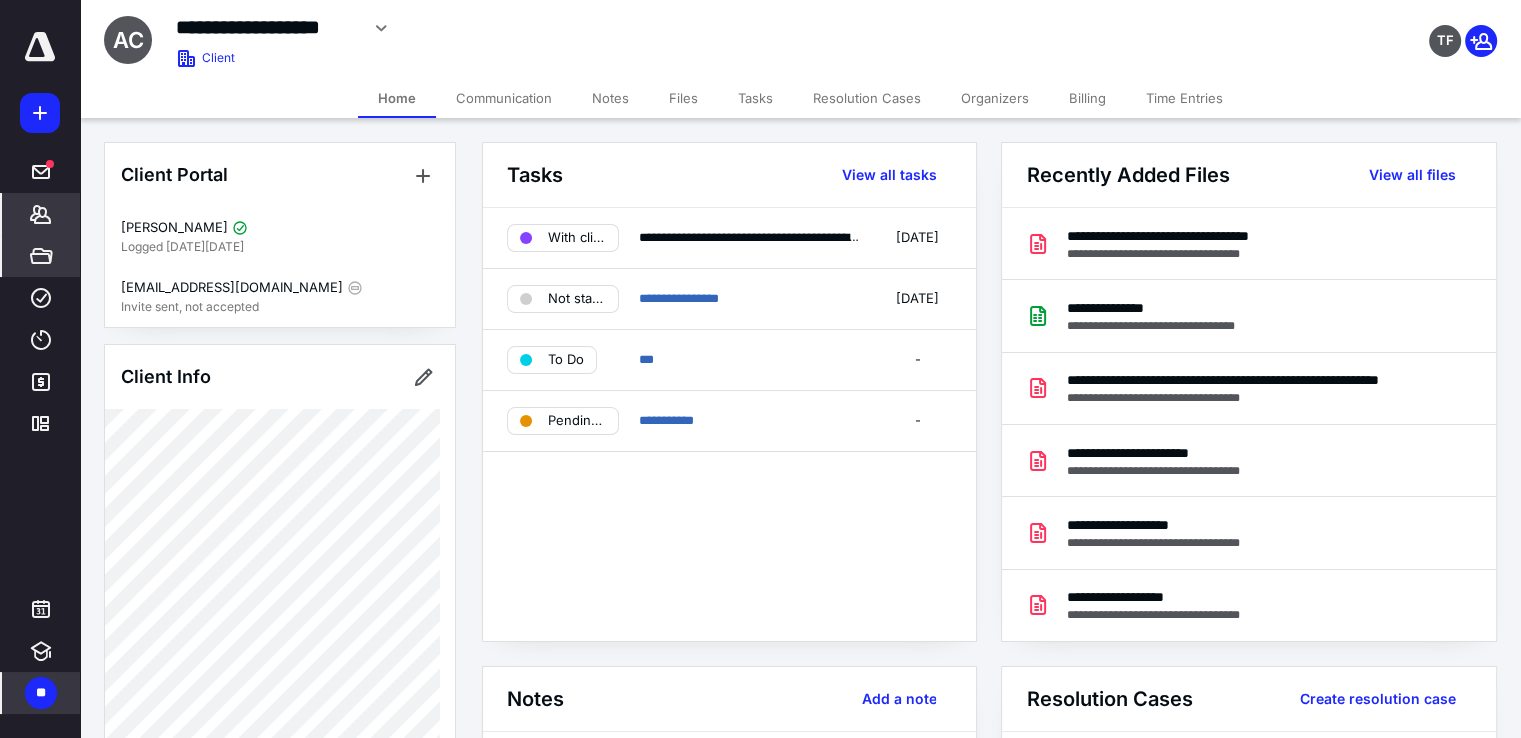 click 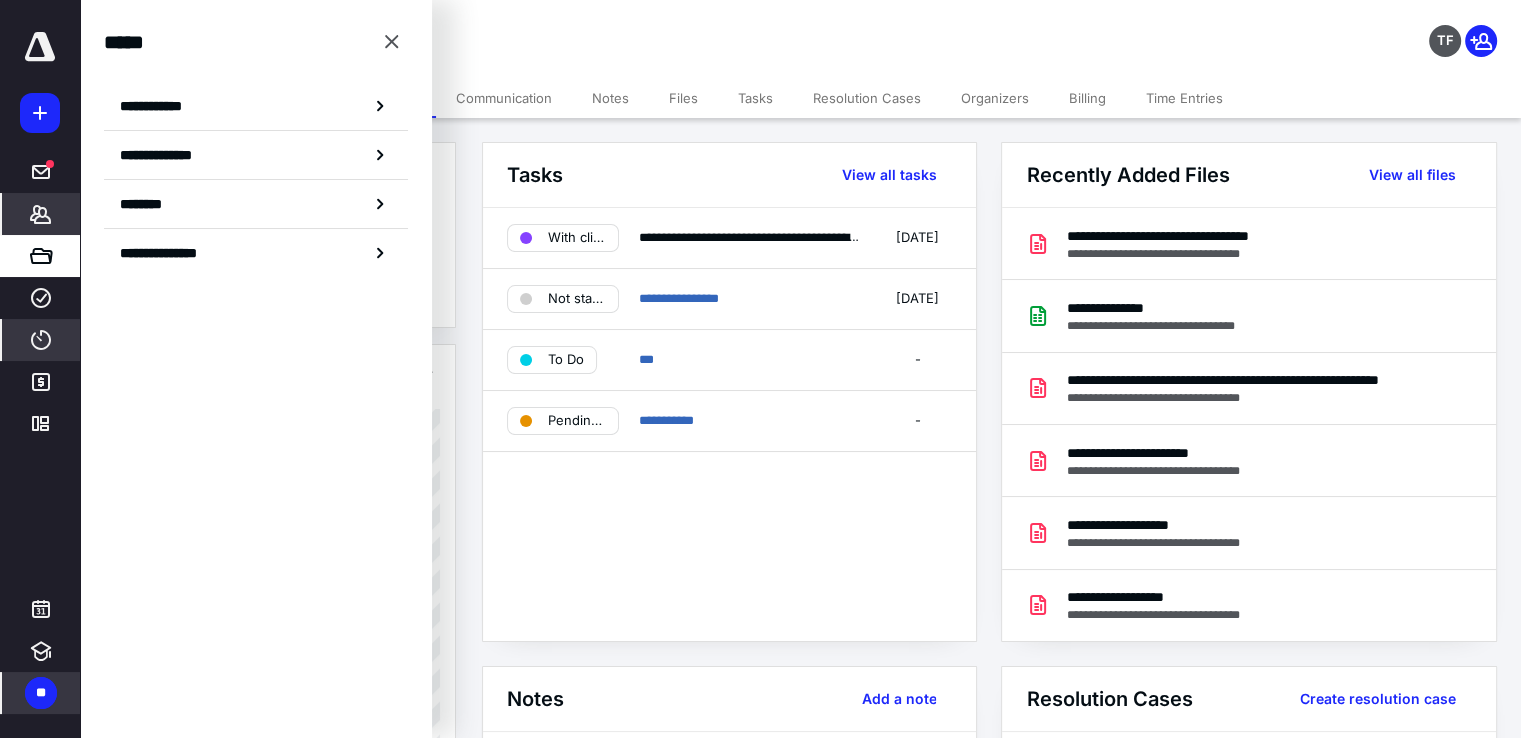 click on "****" at bounding box center [41, 340] 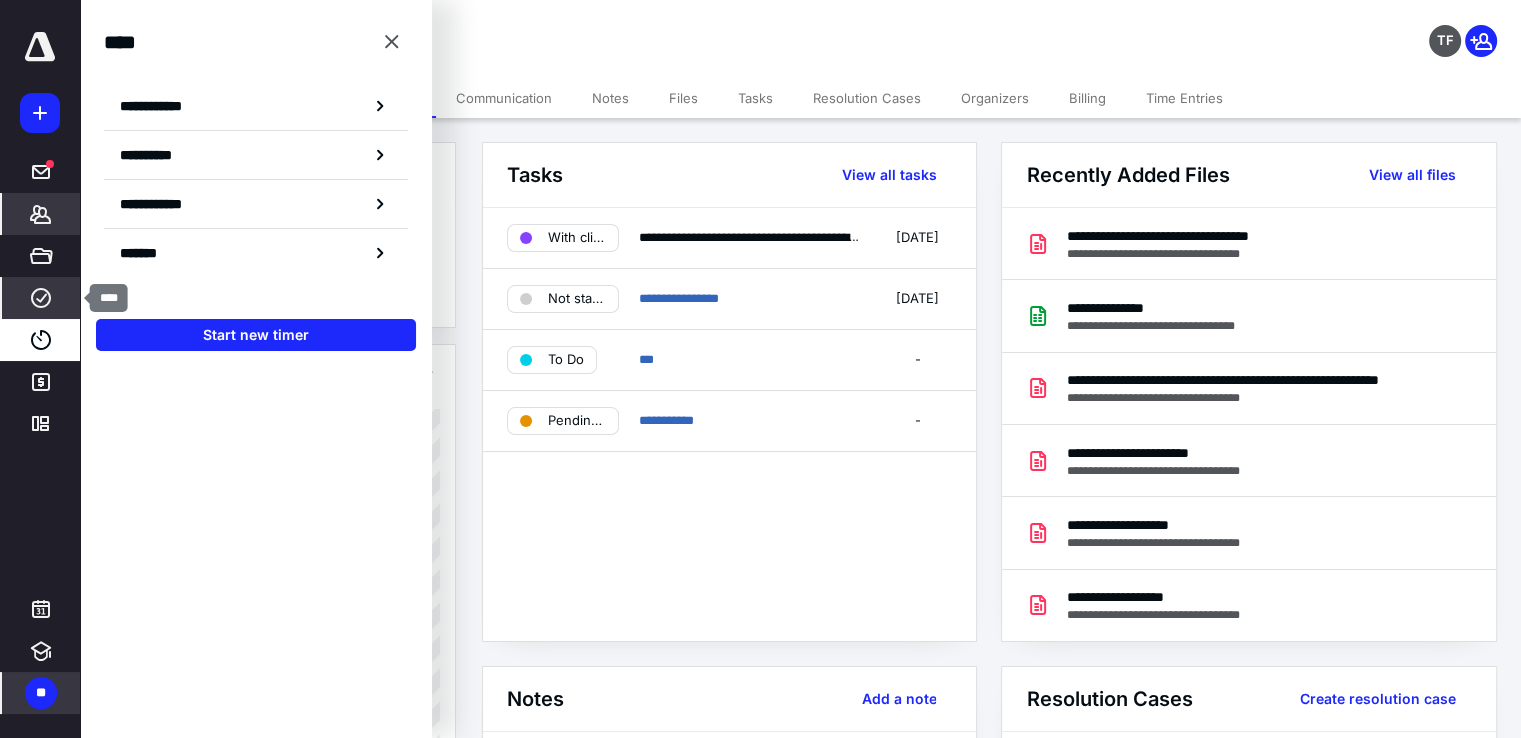 click on "****" at bounding box center [41, 298] 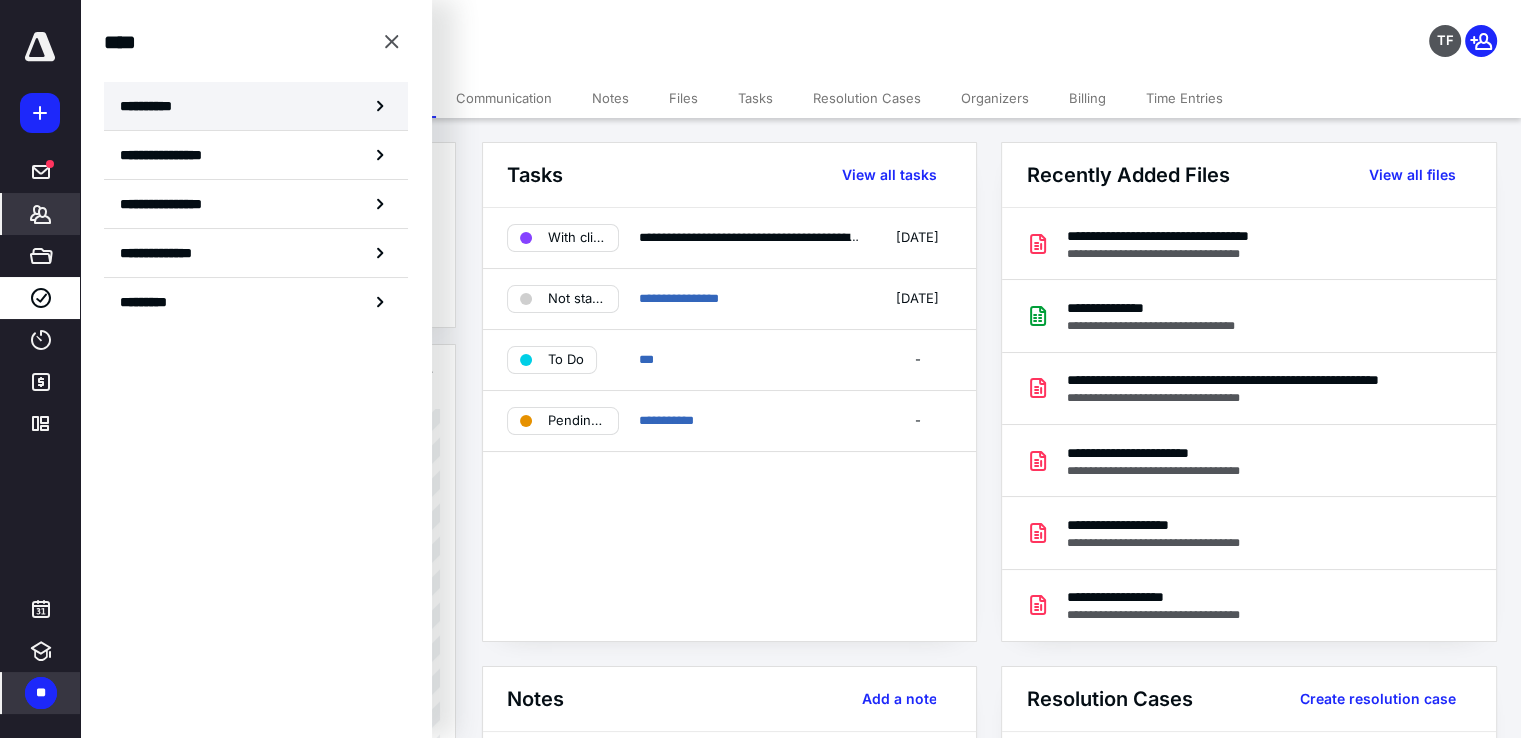 click on "**********" at bounding box center (256, 106) 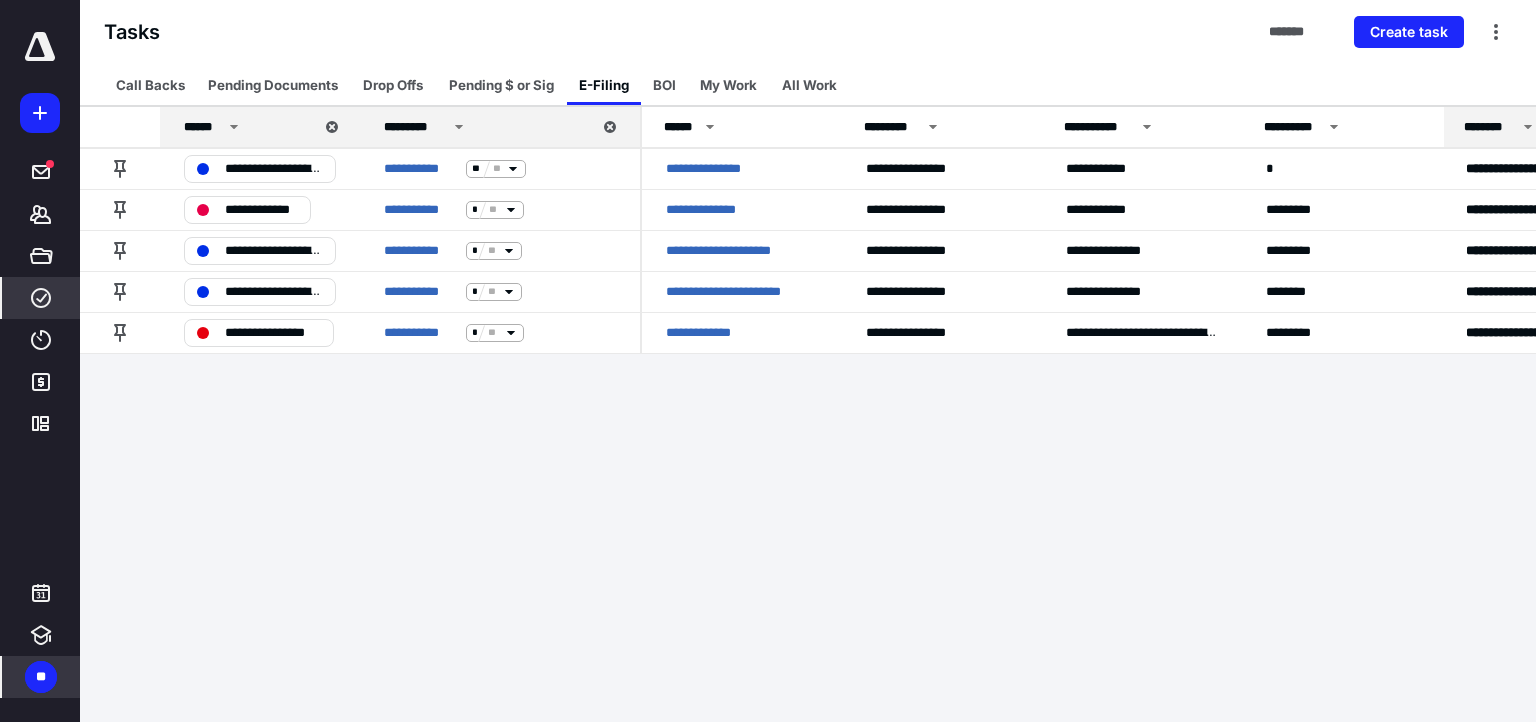 click on "**" at bounding box center (41, 677) 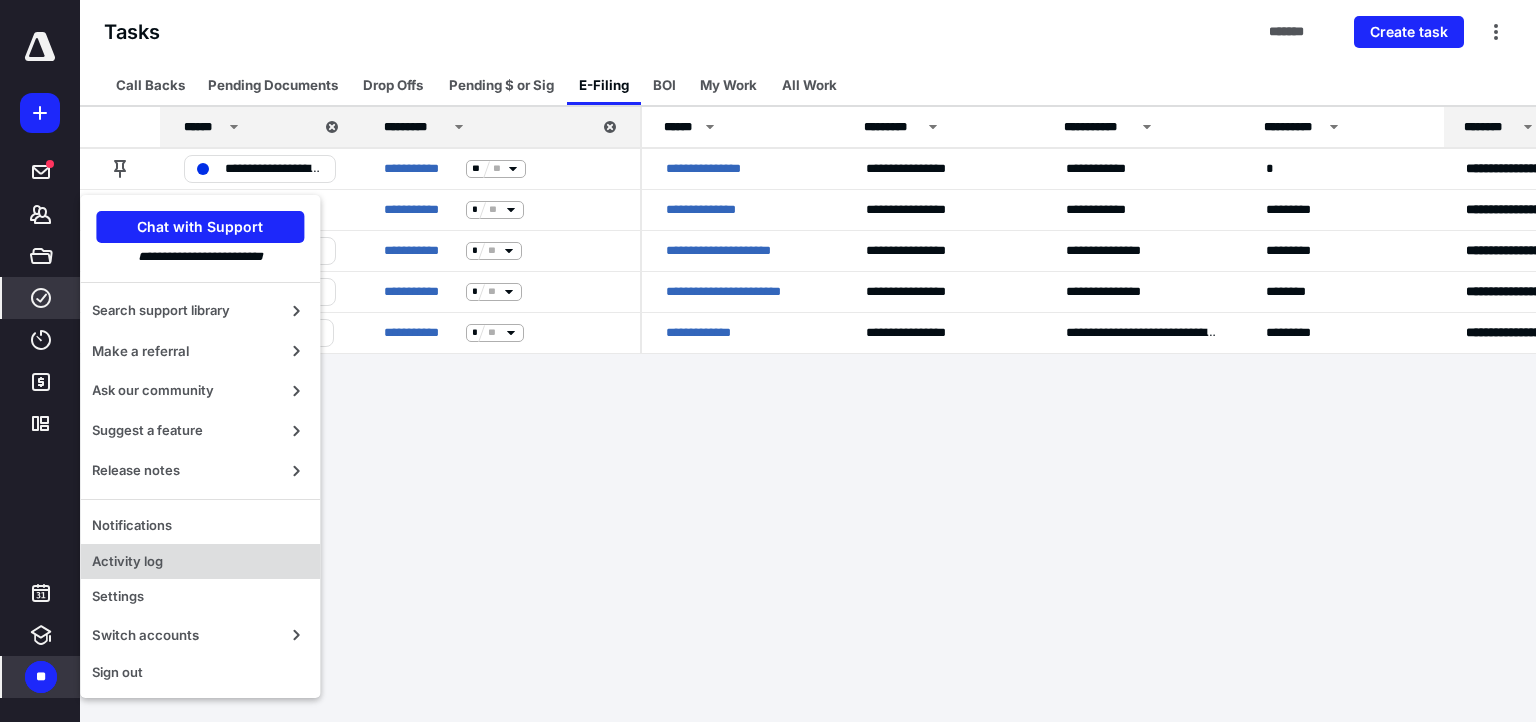 click on "Settings" at bounding box center (200, 597) 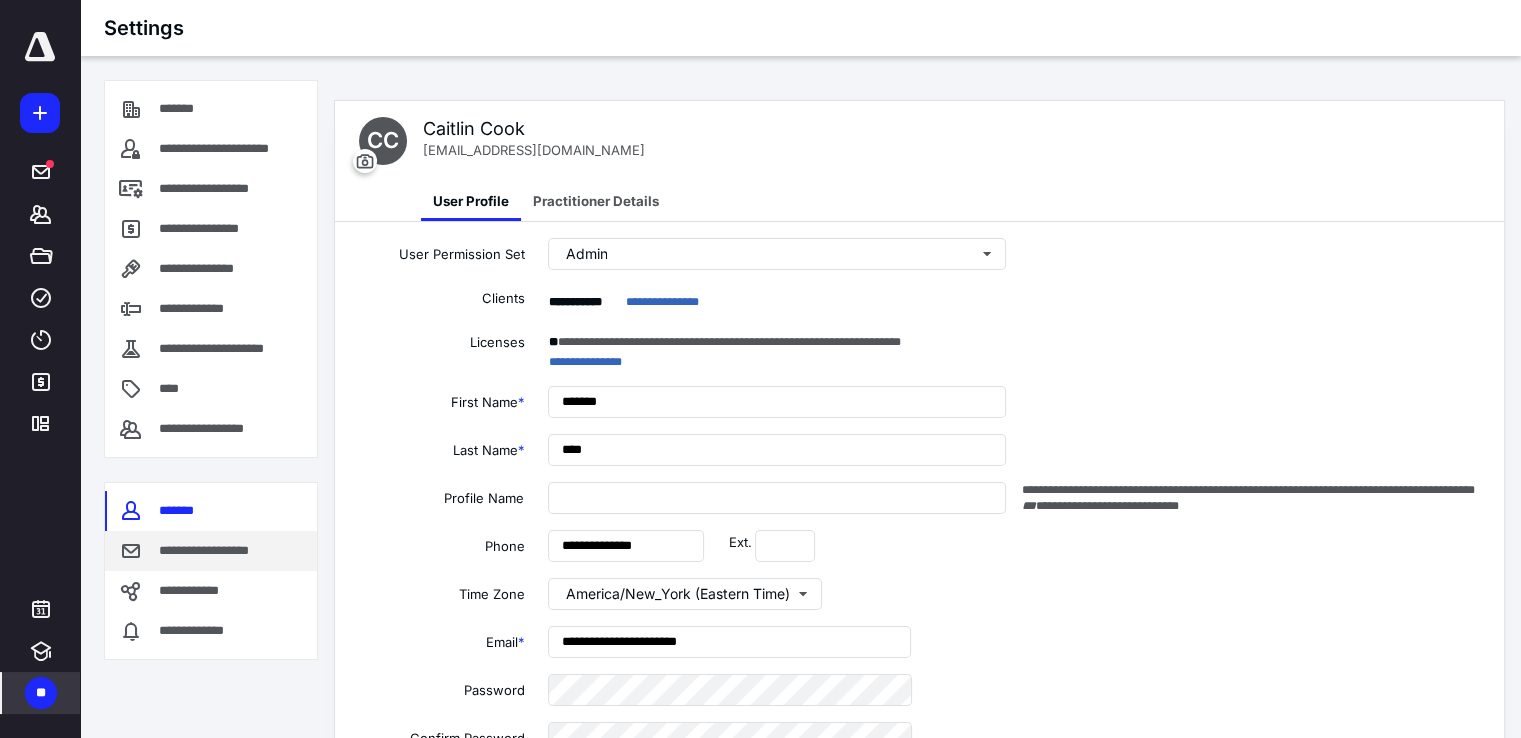 click on "**********" at bounding box center (218, 551) 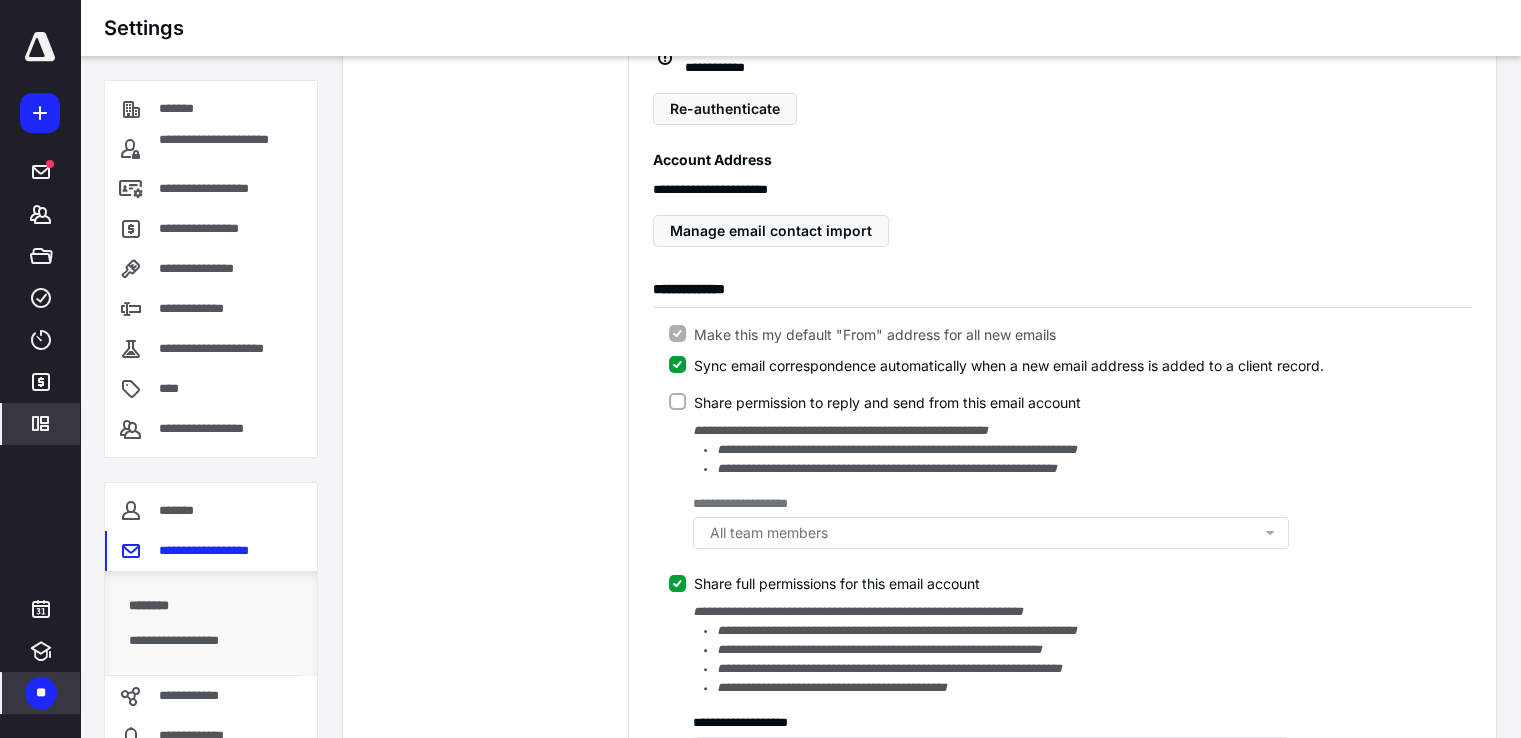 scroll, scrollTop: 600, scrollLeft: 0, axis: vertical 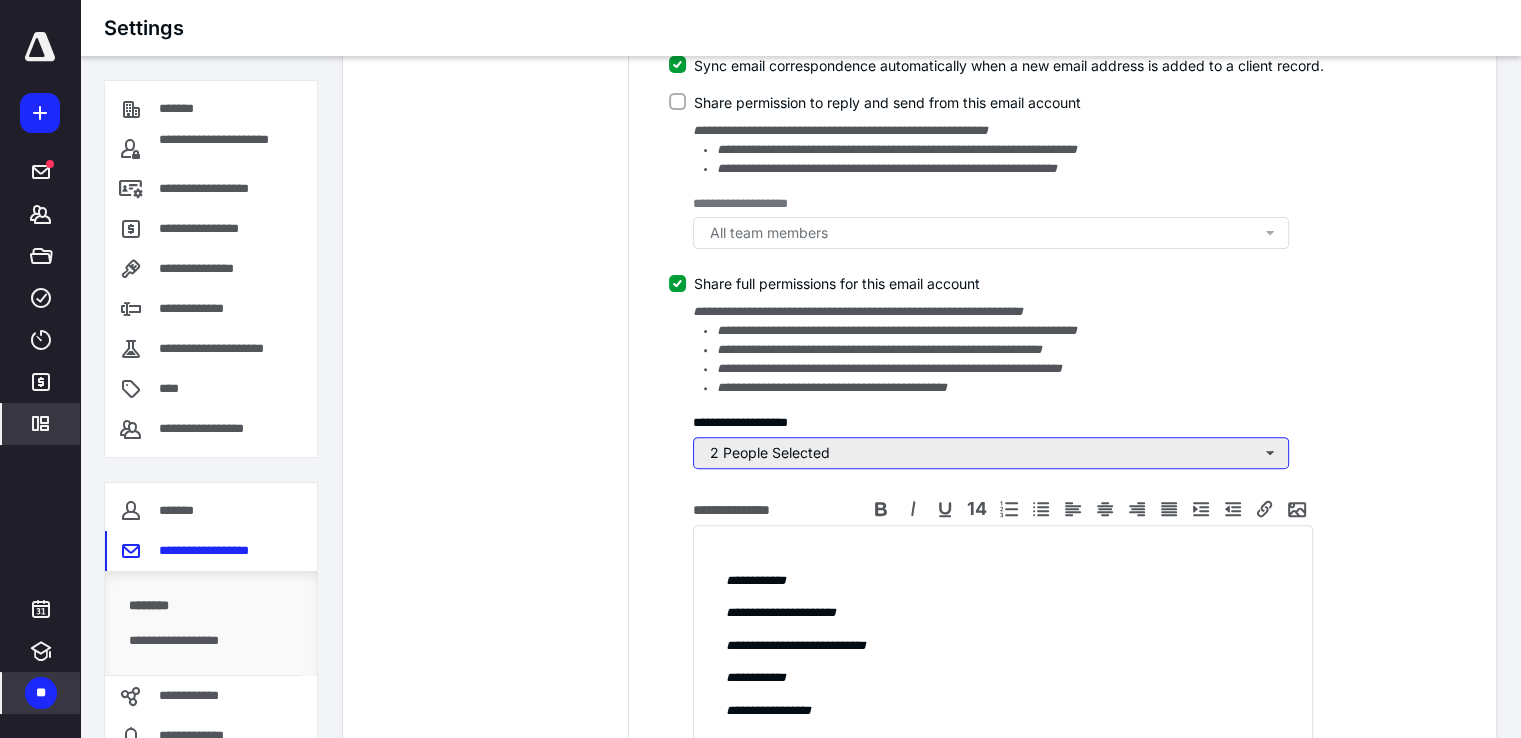 click on "2 People Selected" at bounding box center [991, 453] 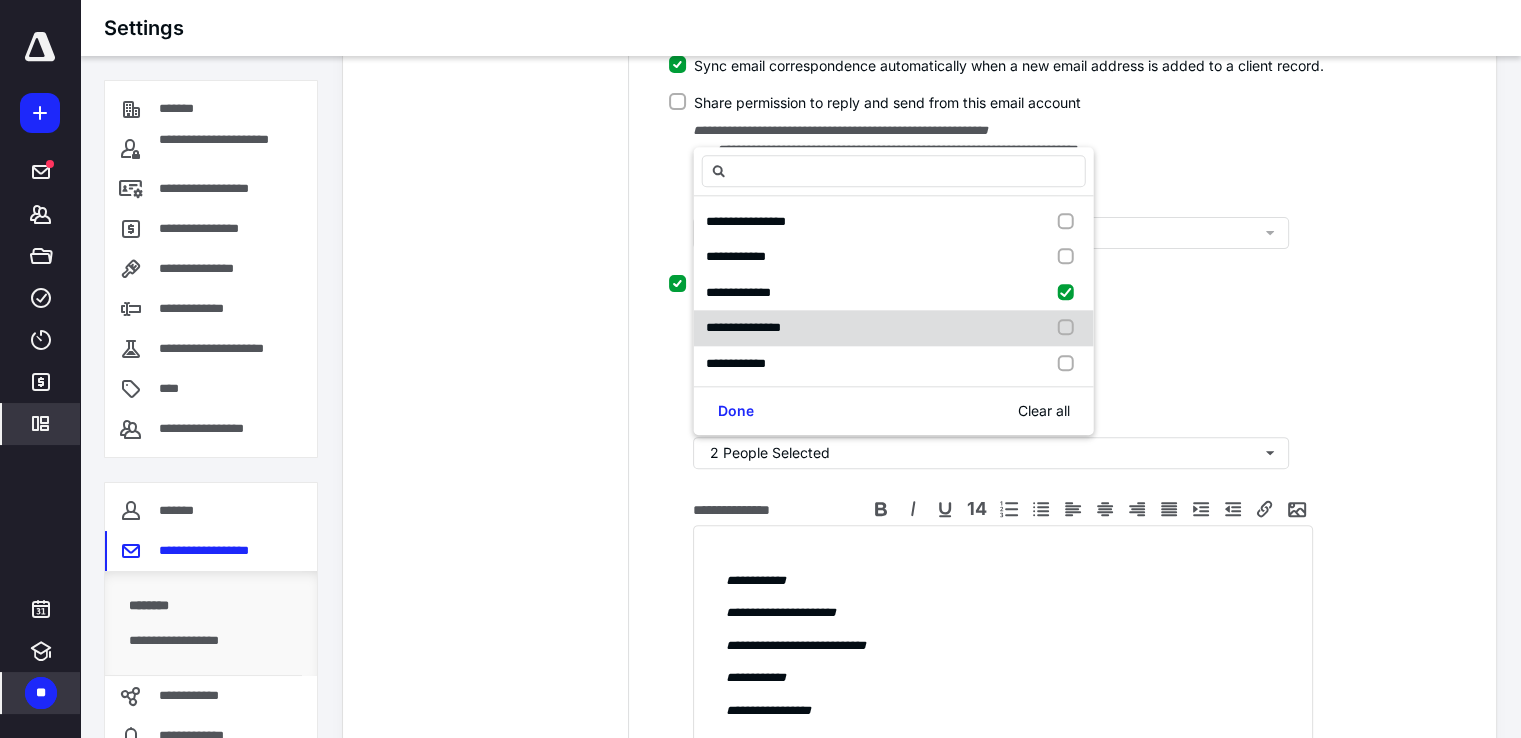 scroll, scrollTop: 110, scrollLeft: 0, axis: vertical 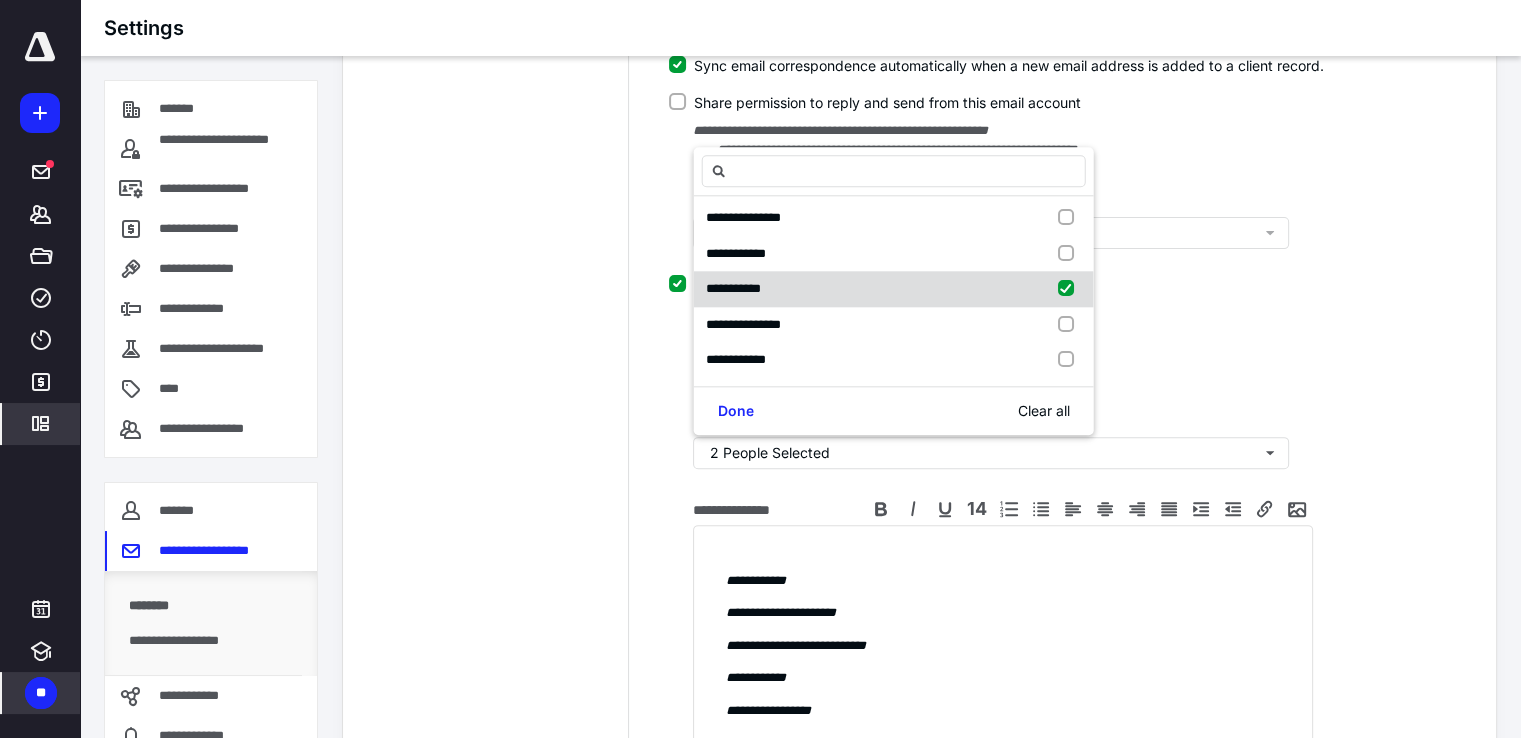 click at bounding box center (1070, 289) 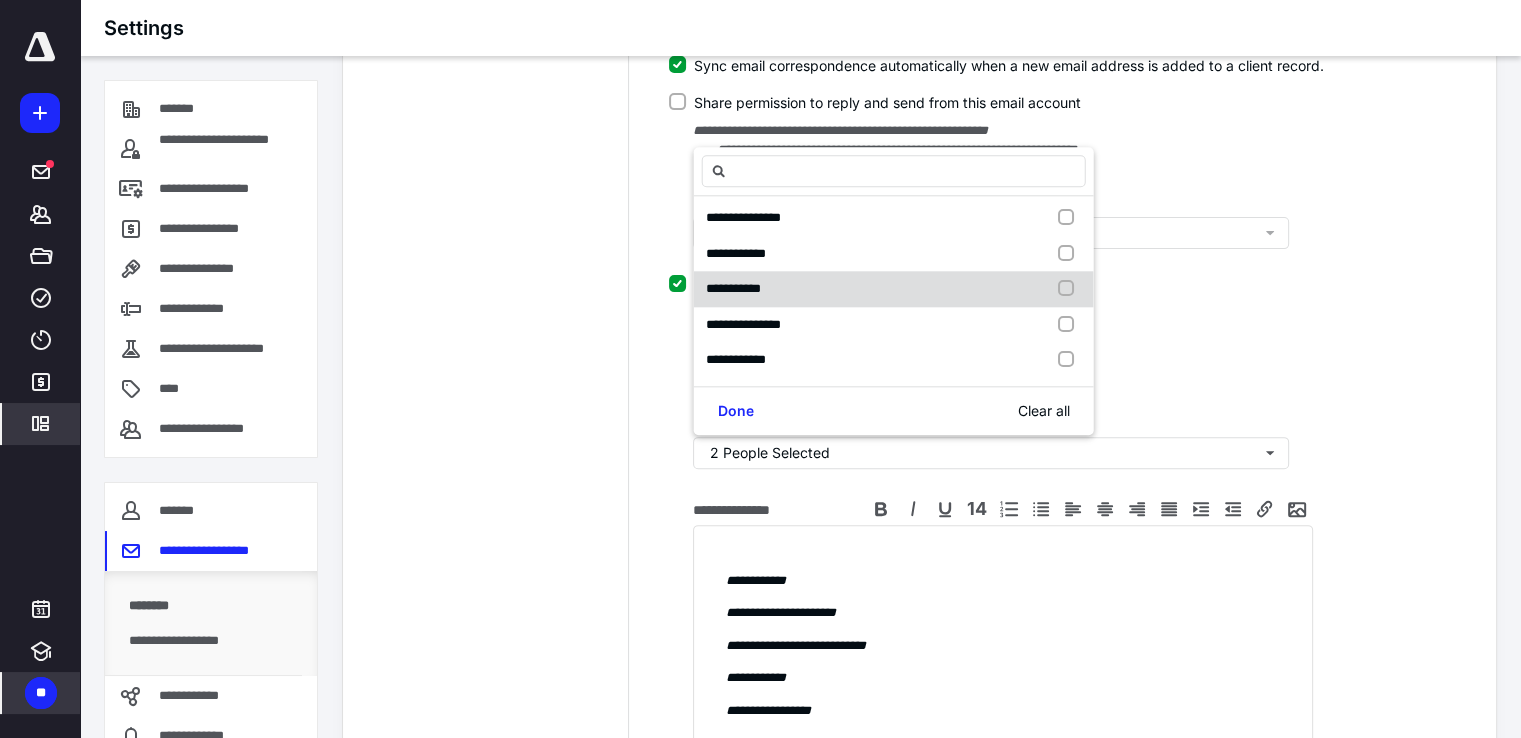 checkbox on "false" 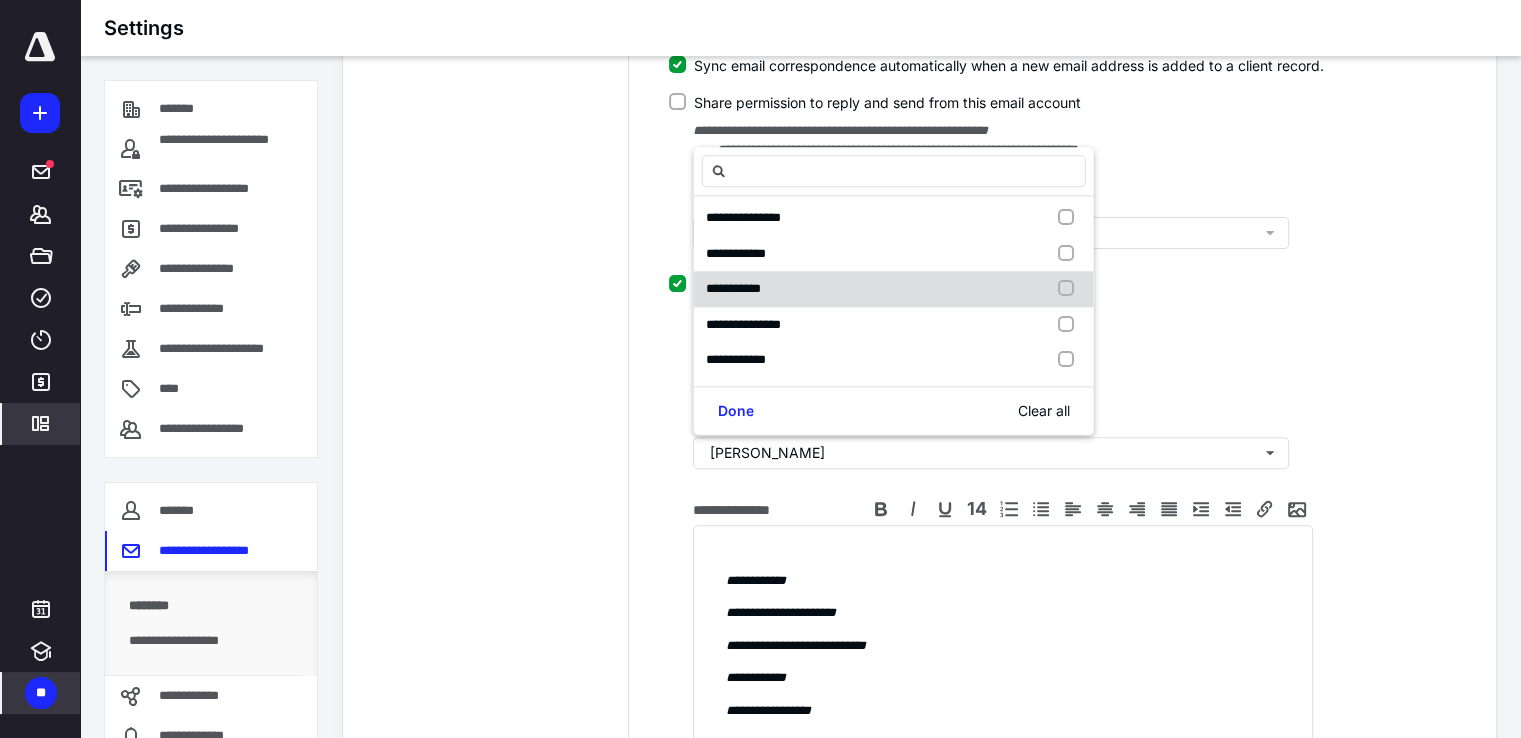 scroll, scrollTop: 0, scrollLeft: 0, axis: both 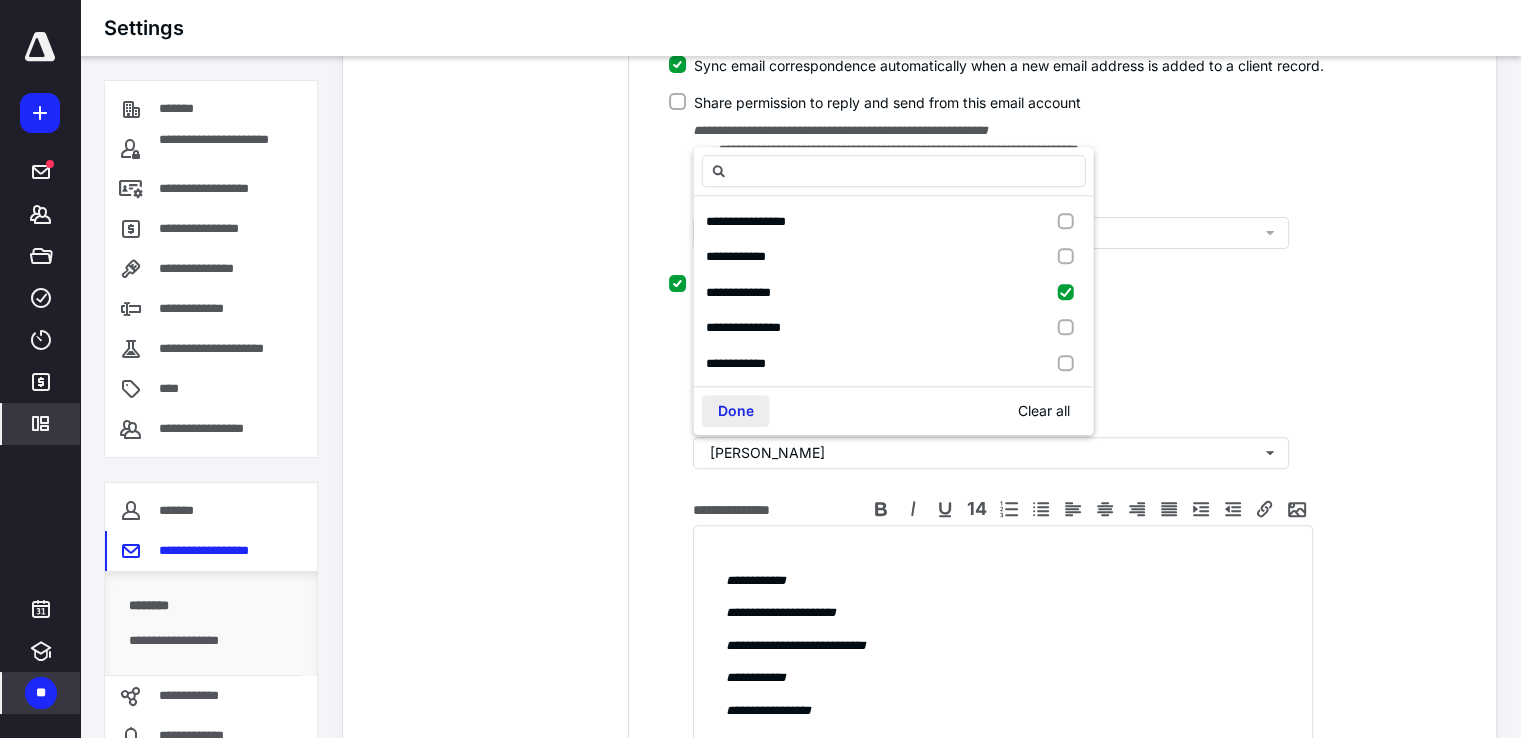 click on "Done" at bounding box center (736, 411) 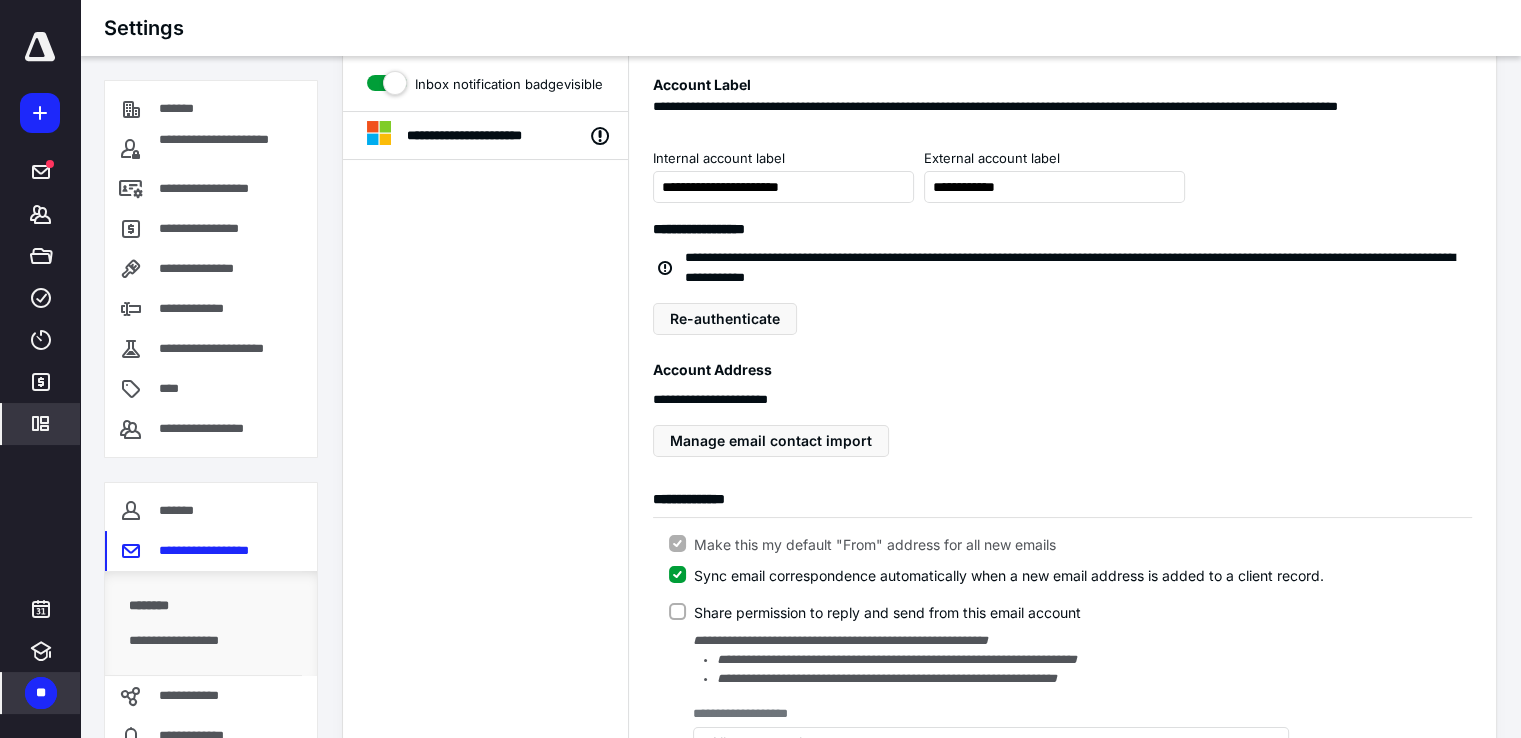 scroll, scrollTop: 0, scrollLeft: 0, axis: both 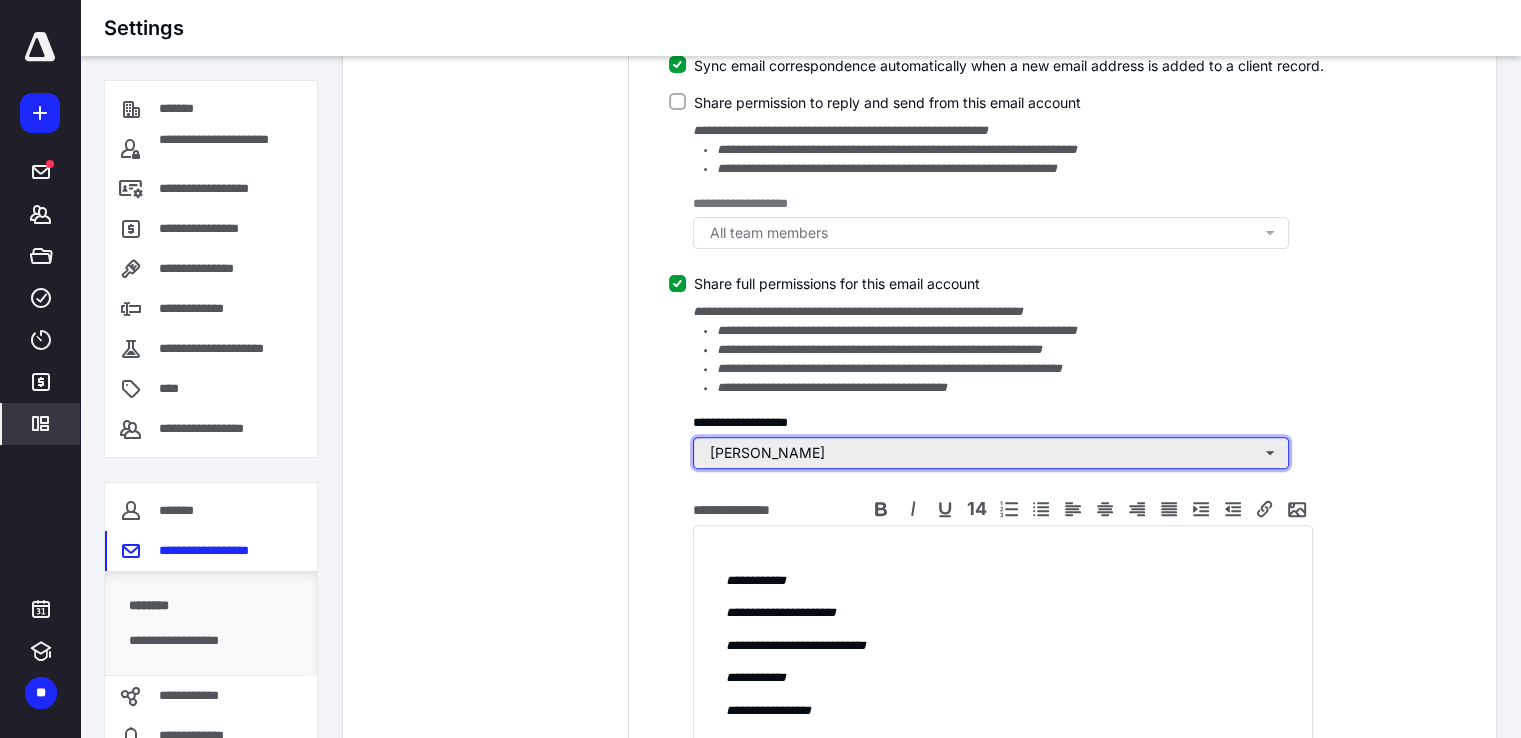 click on "[PERSON_NAME]" at bounding box center [991, 453] 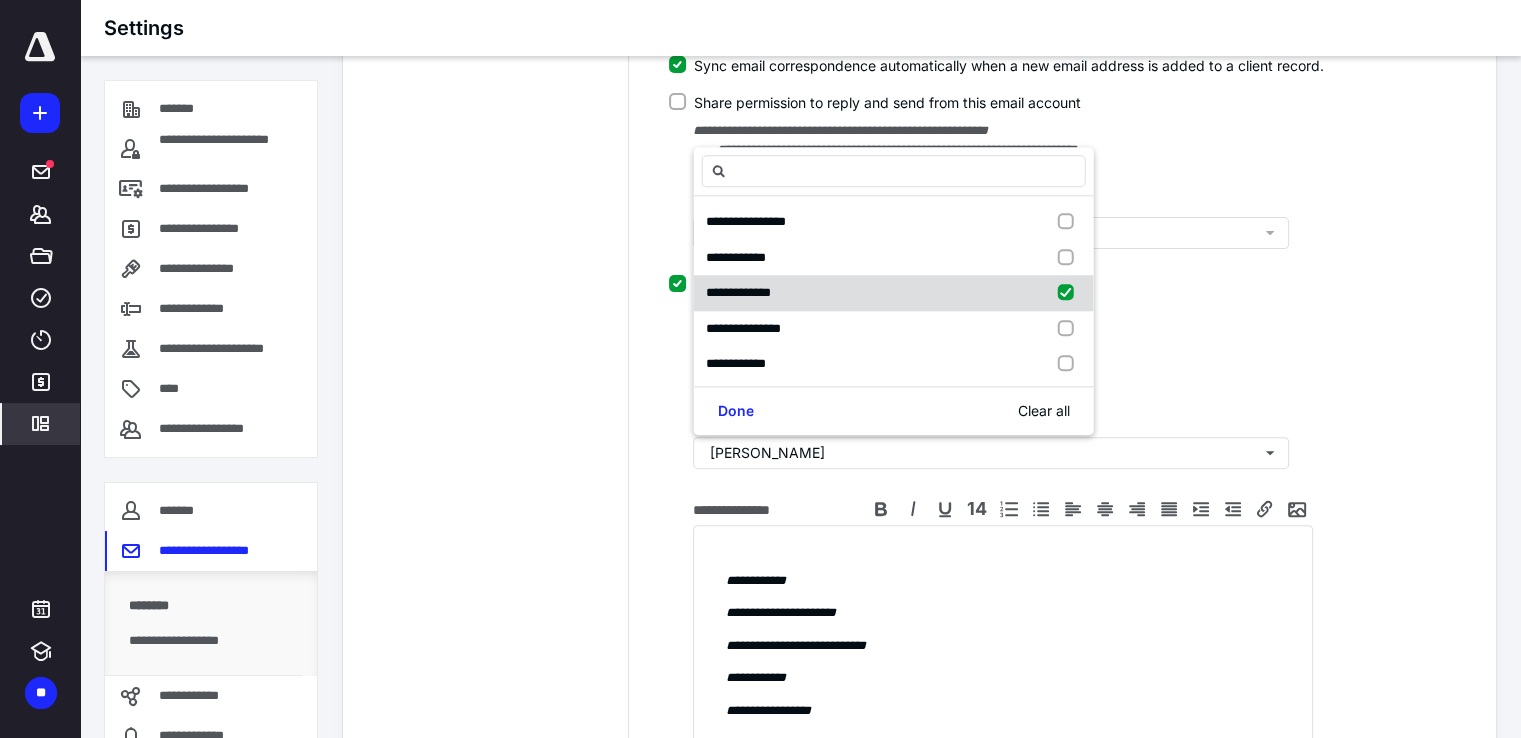 click at bounding box center [1070, 293] 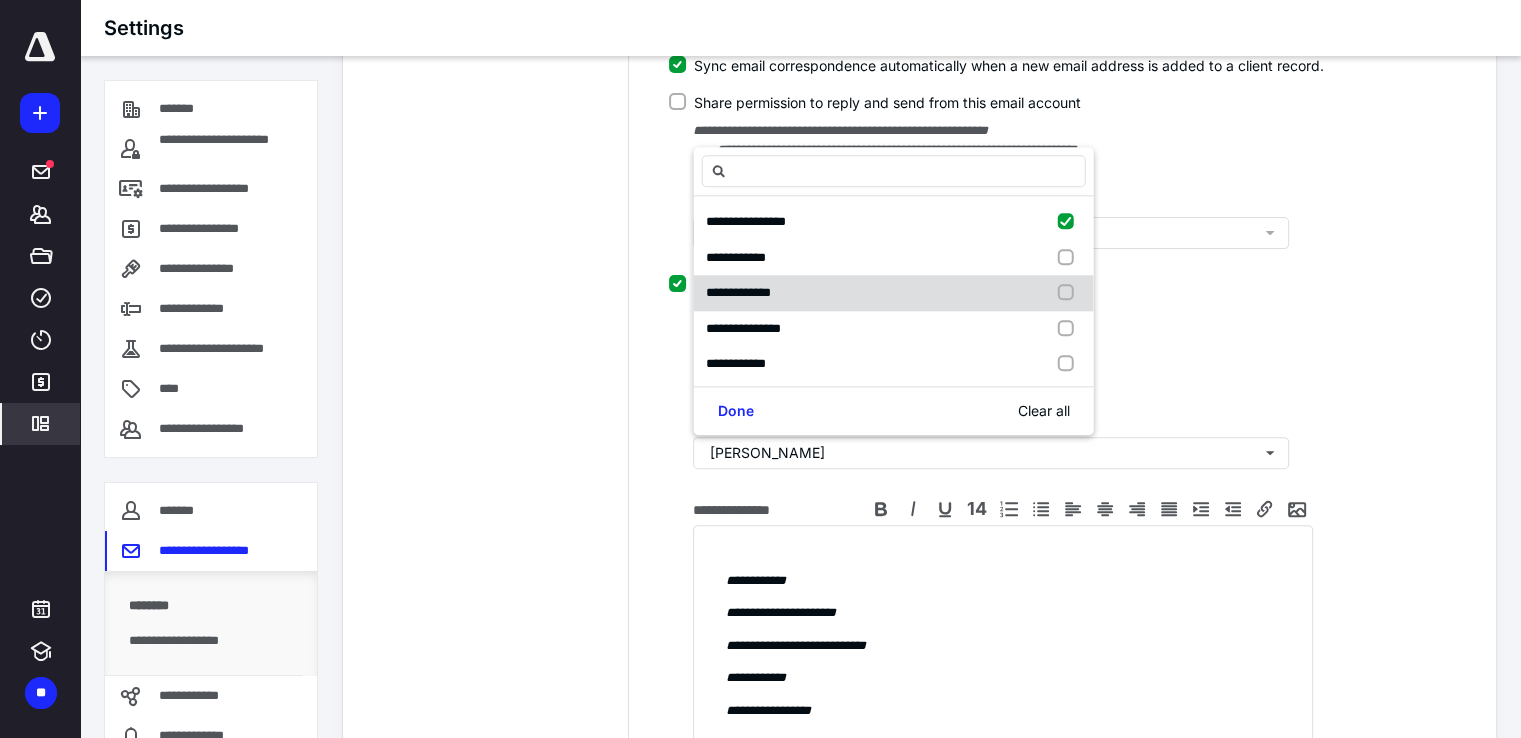 checkbox on "true" 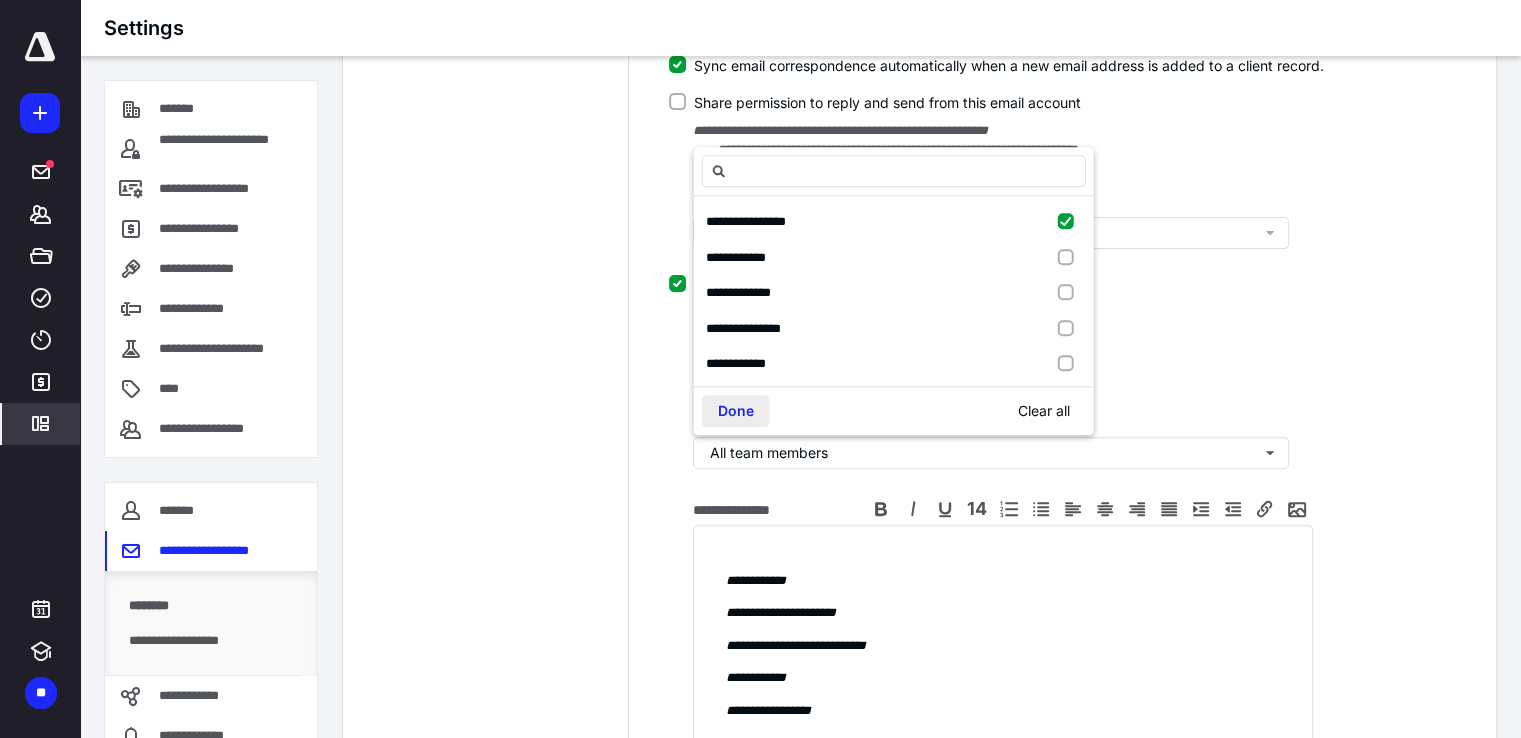 click on "Done" at bounding box center [736, 411] 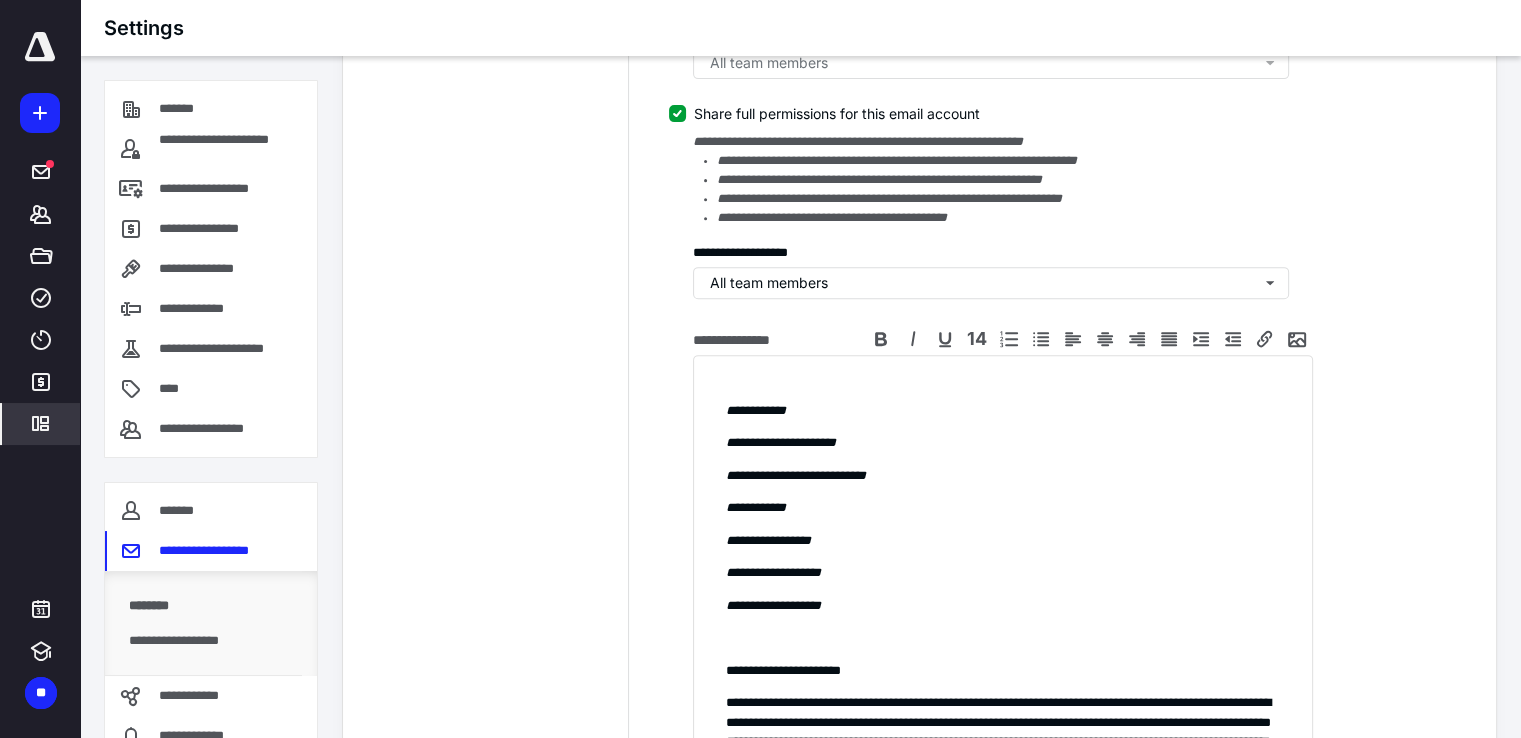 scroll, scrollTop: 670, scrollLeft: 0, axis: vertical 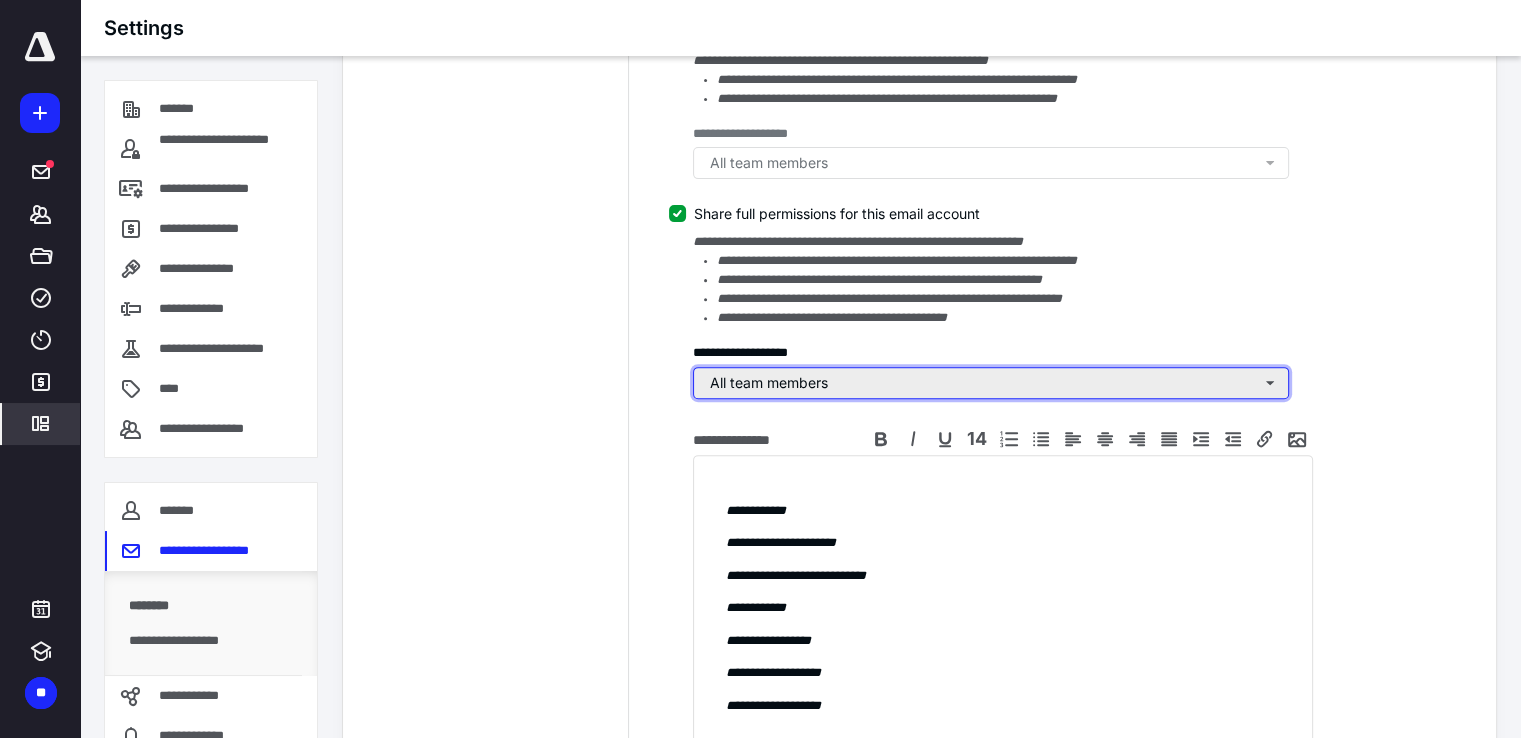 click on "All team members" at bounding box center [991, 383] 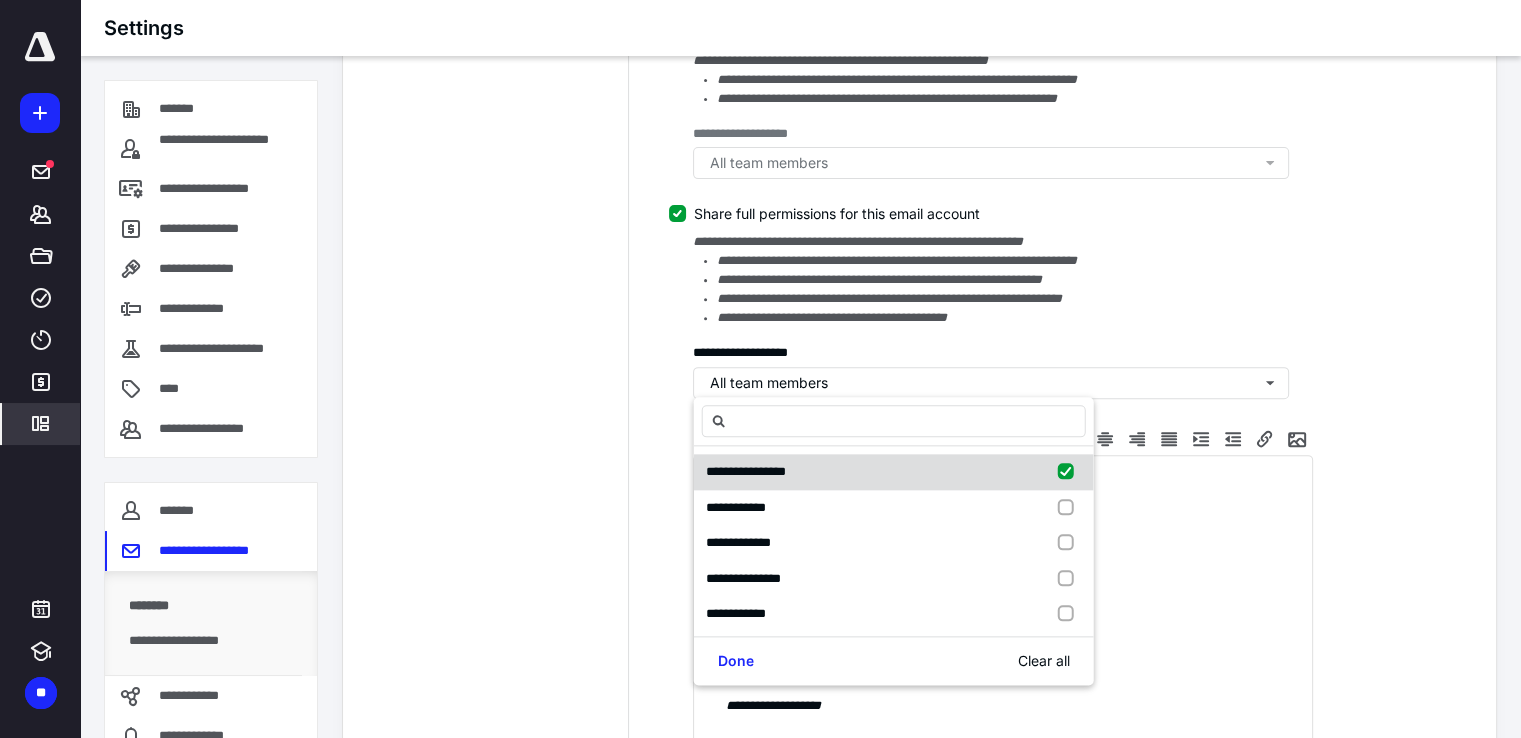click at bounding box center (1070, 472) 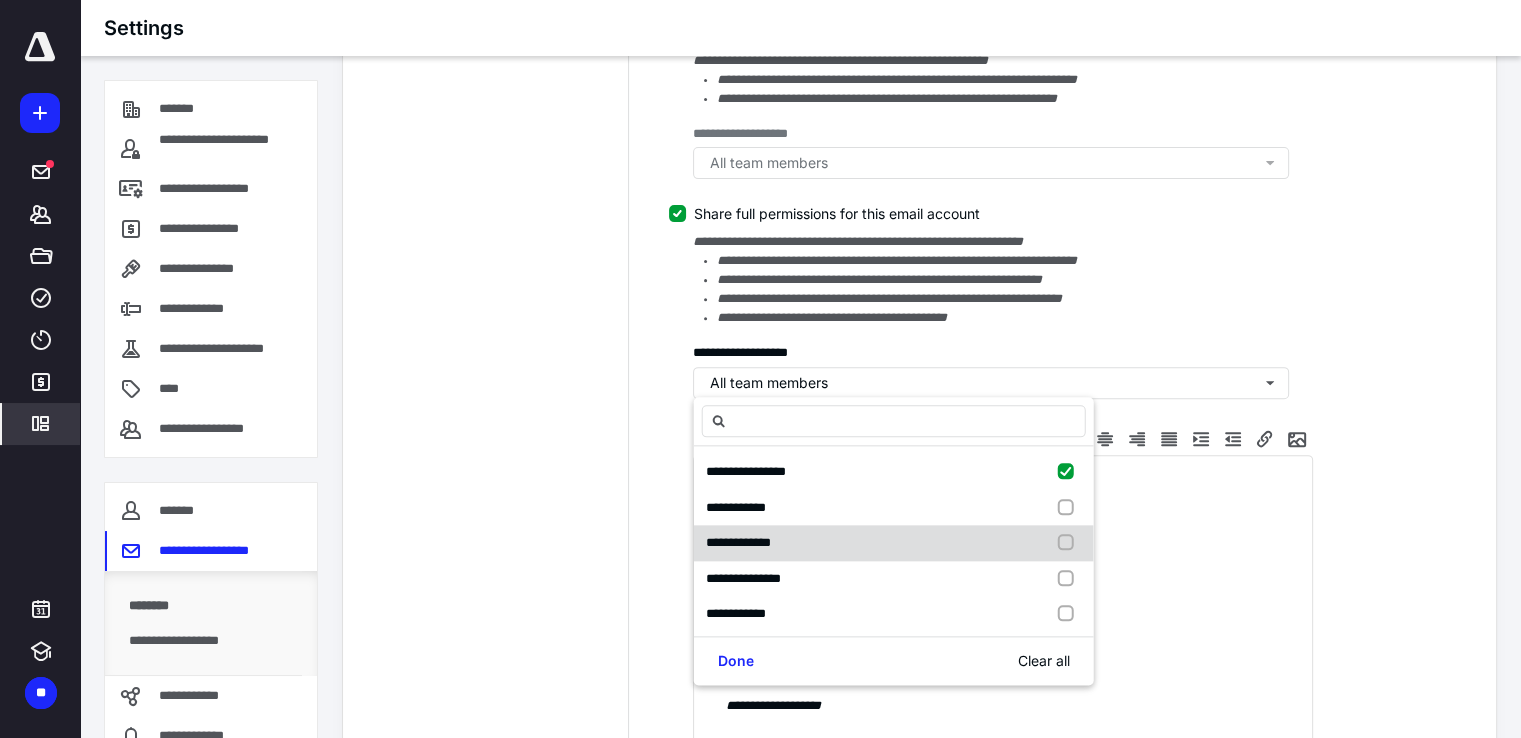 click at bounding box center [1070, 543] 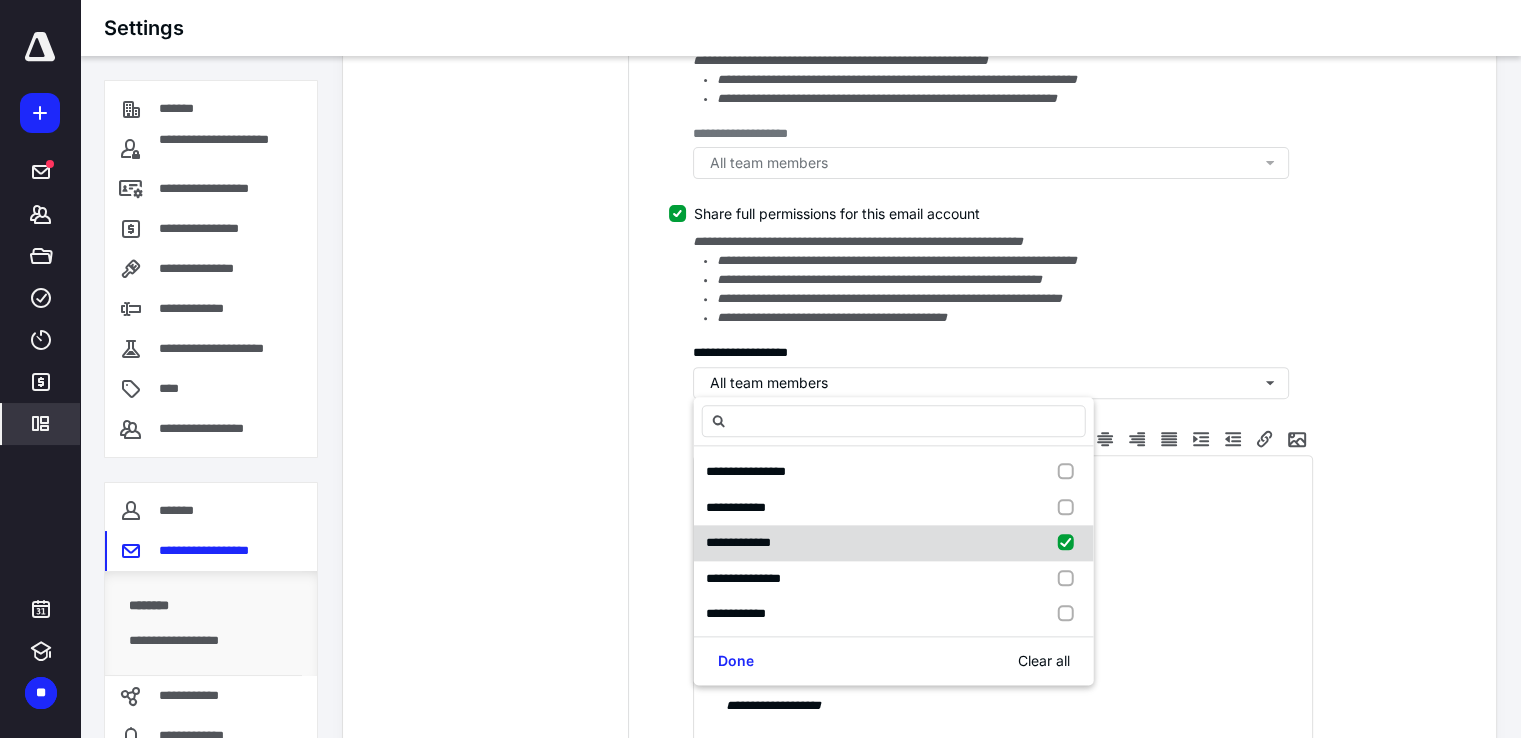 checkbox on "false" 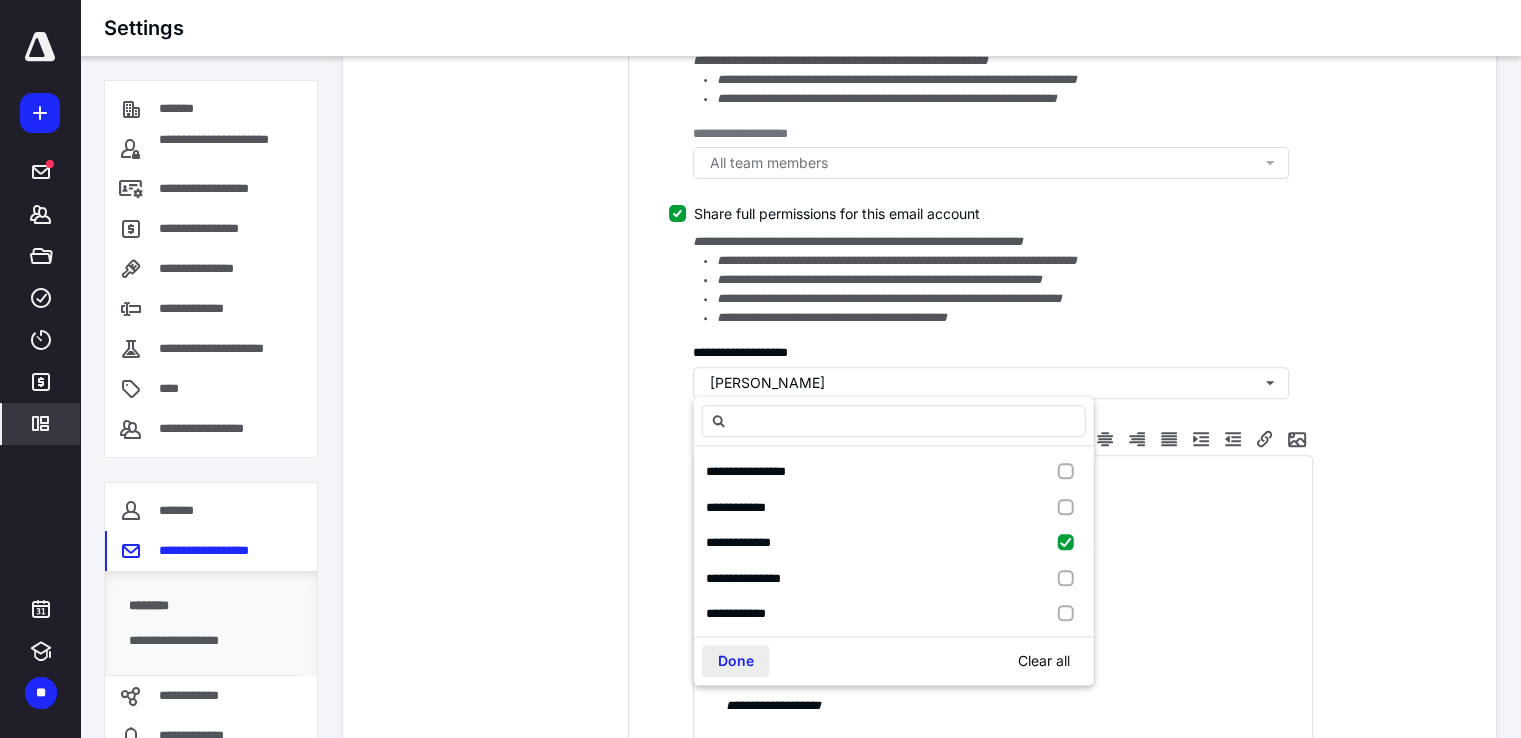 click on "Done" at bounding box center (736, 661) 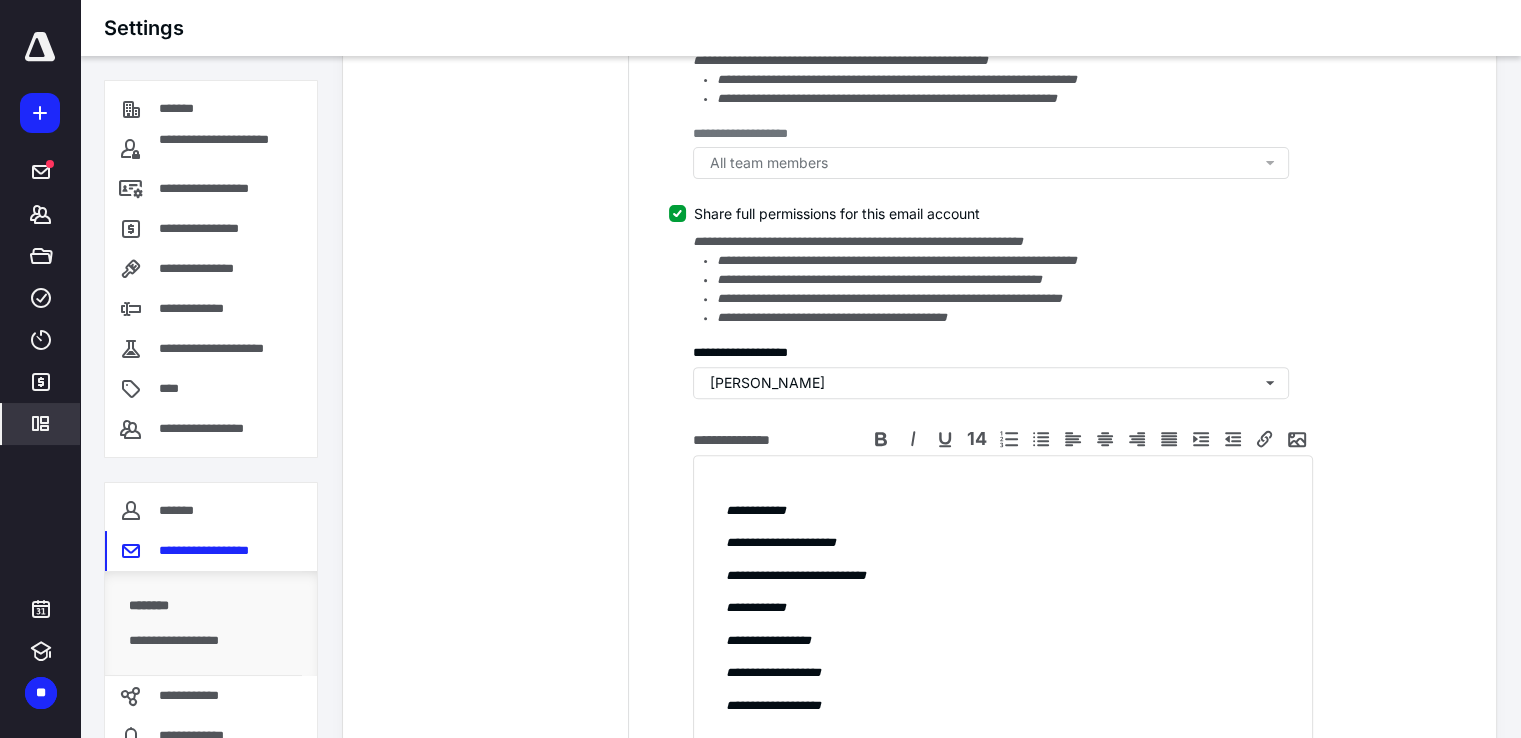 scroll, scrollTop: 970, scrollLeft: 0, axis: vertical 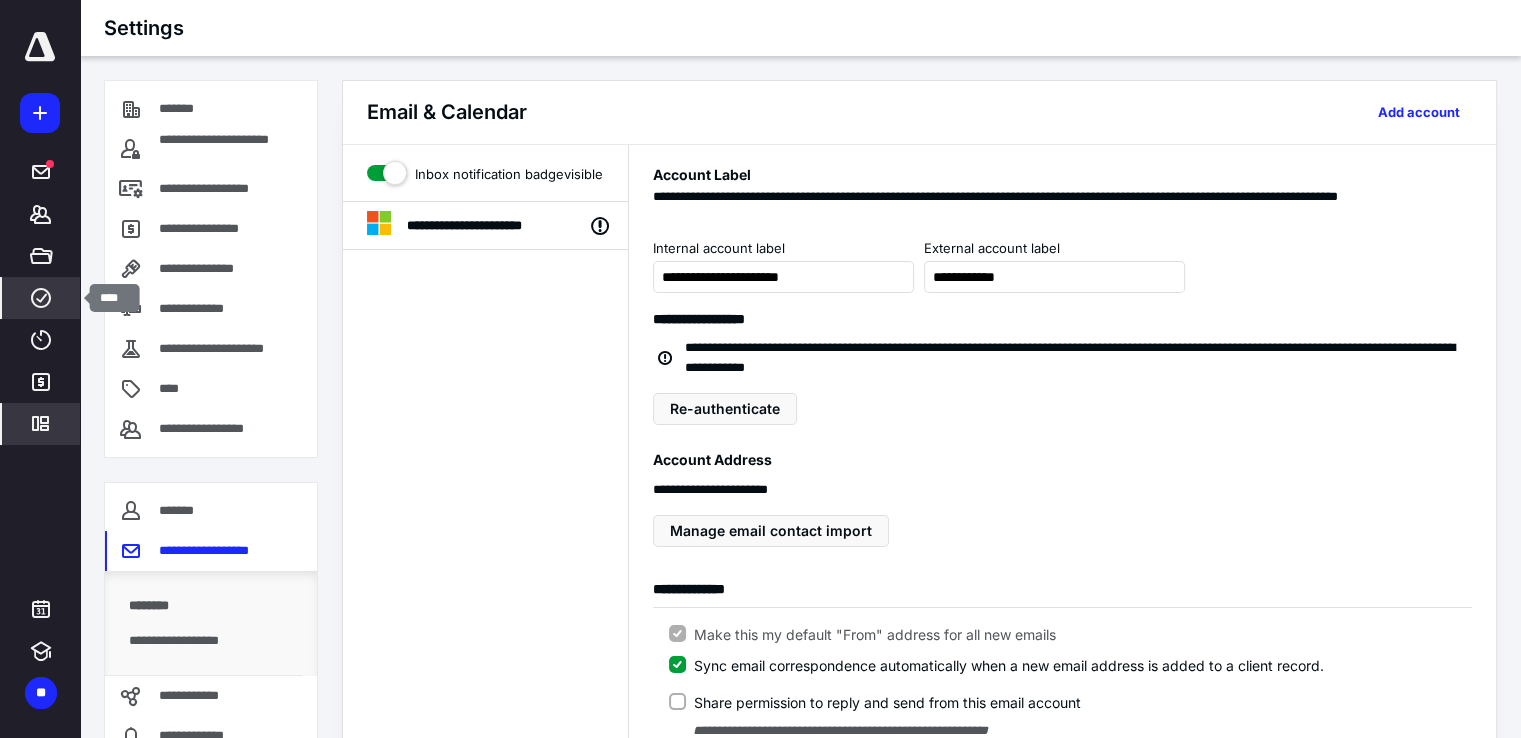 click on "****" at bounding box center (41, 298) 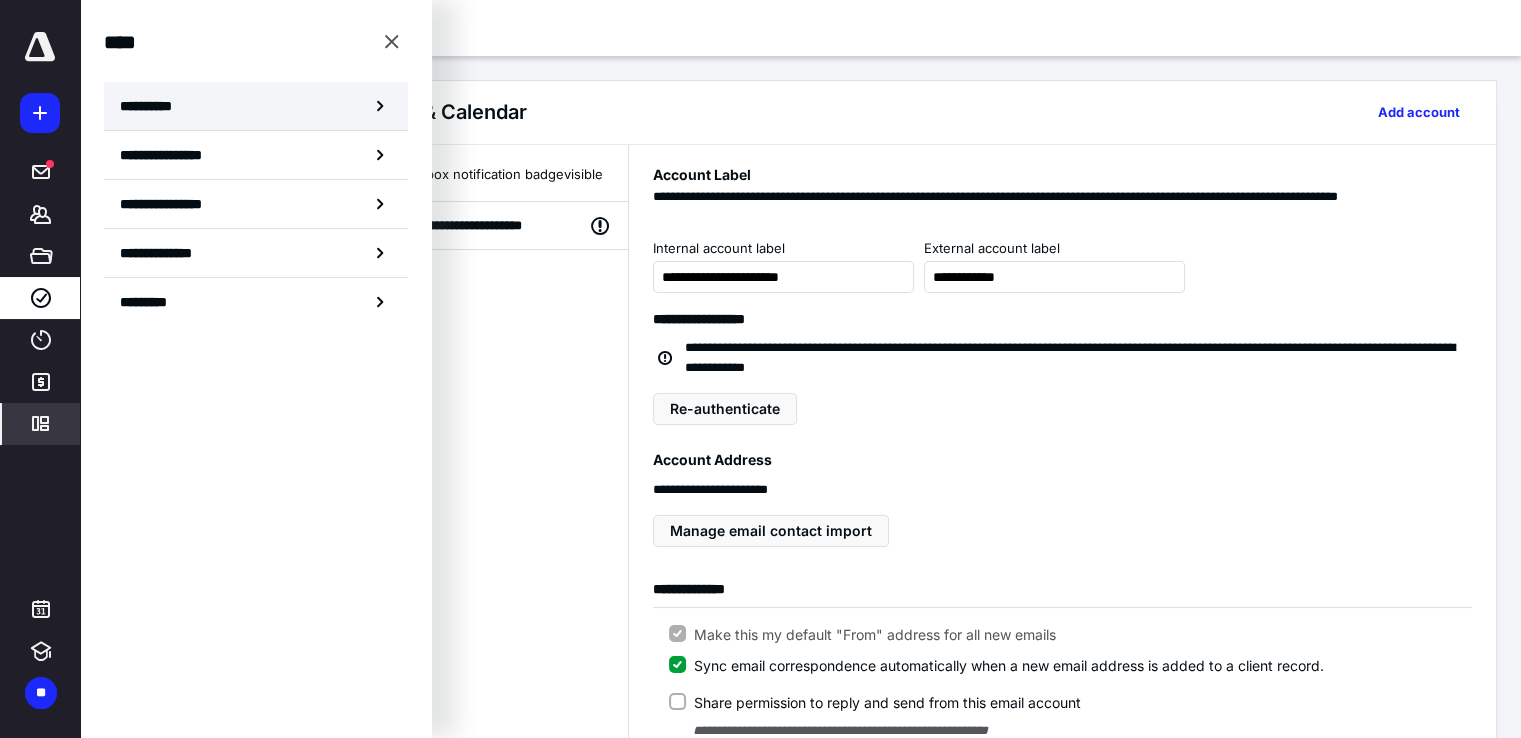 click on "**********" at bounding box center (256, 106) 